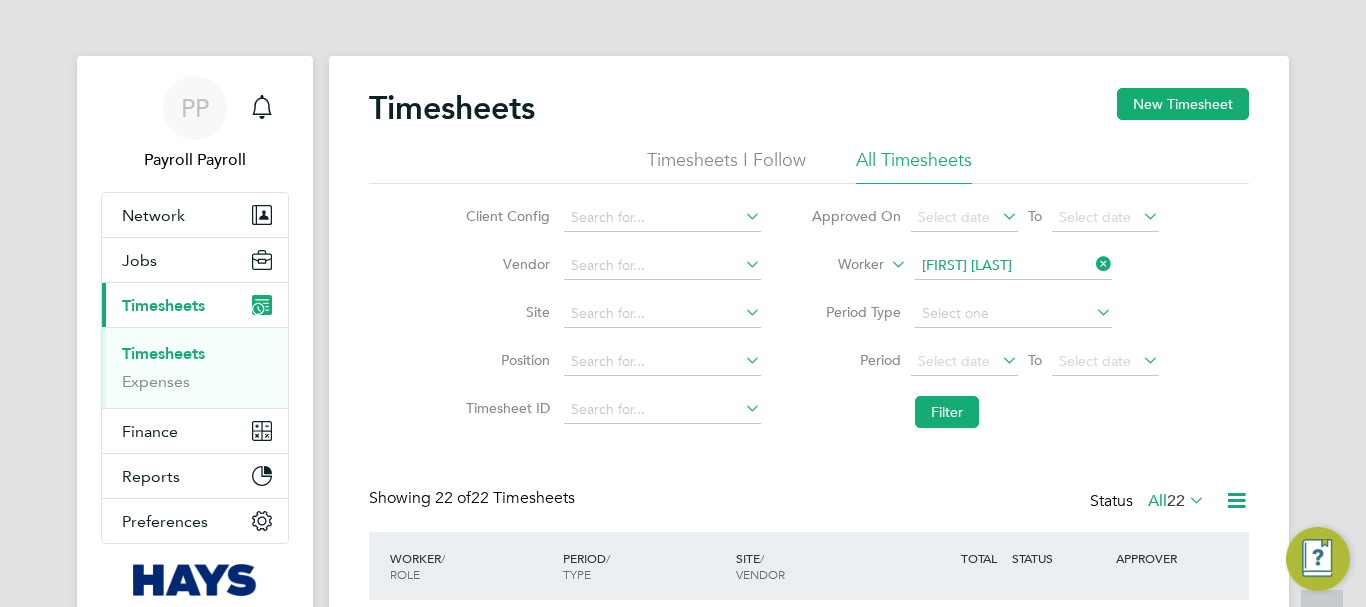 scroll, scrollTop: 0, scrollLeft: 0, axis: both 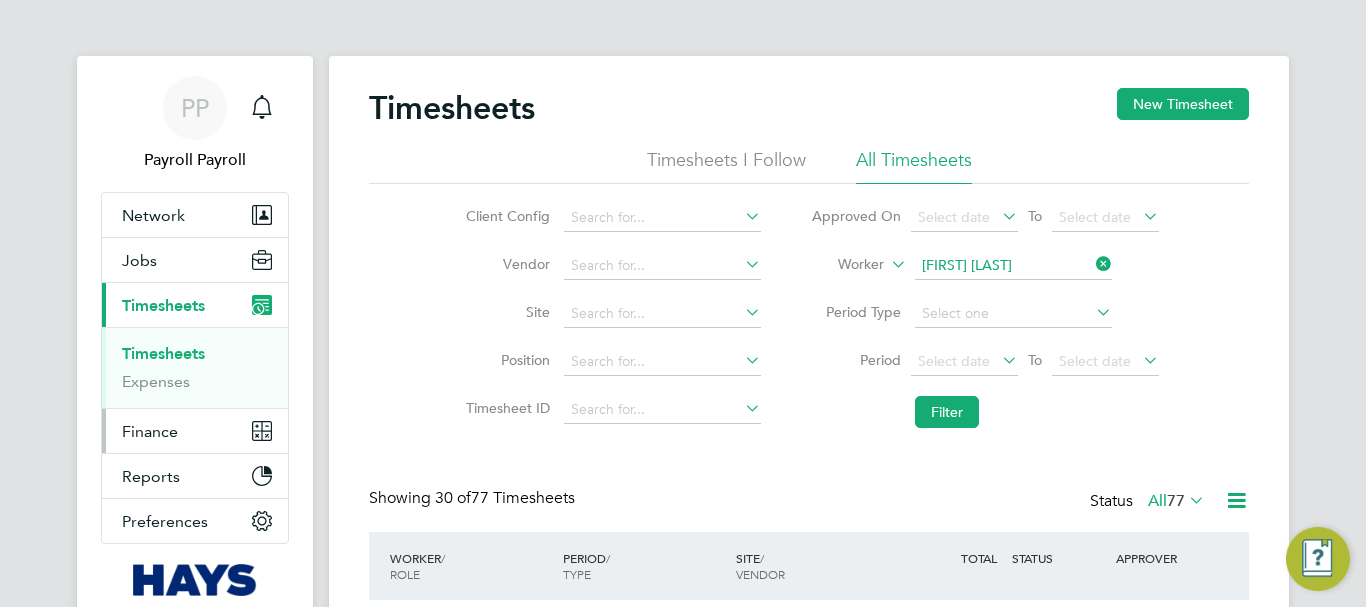 click on "Finance" at bounding box center [150, 431] 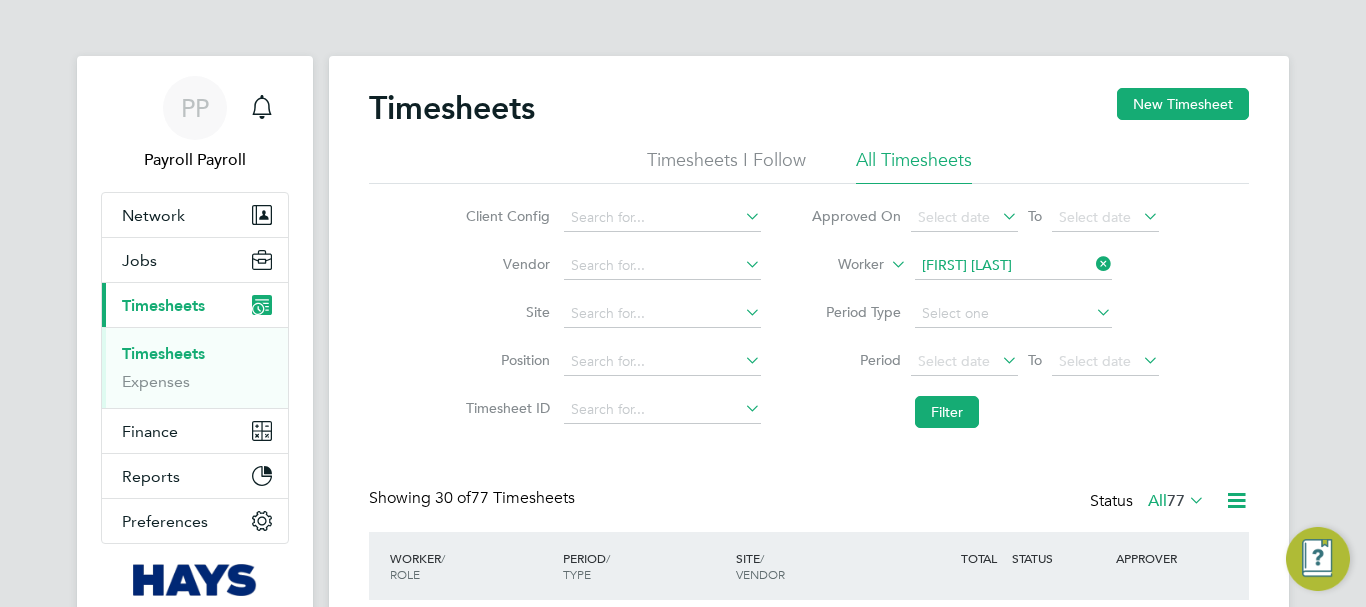 click on "Timesheets" at bounding box center [163, 353] 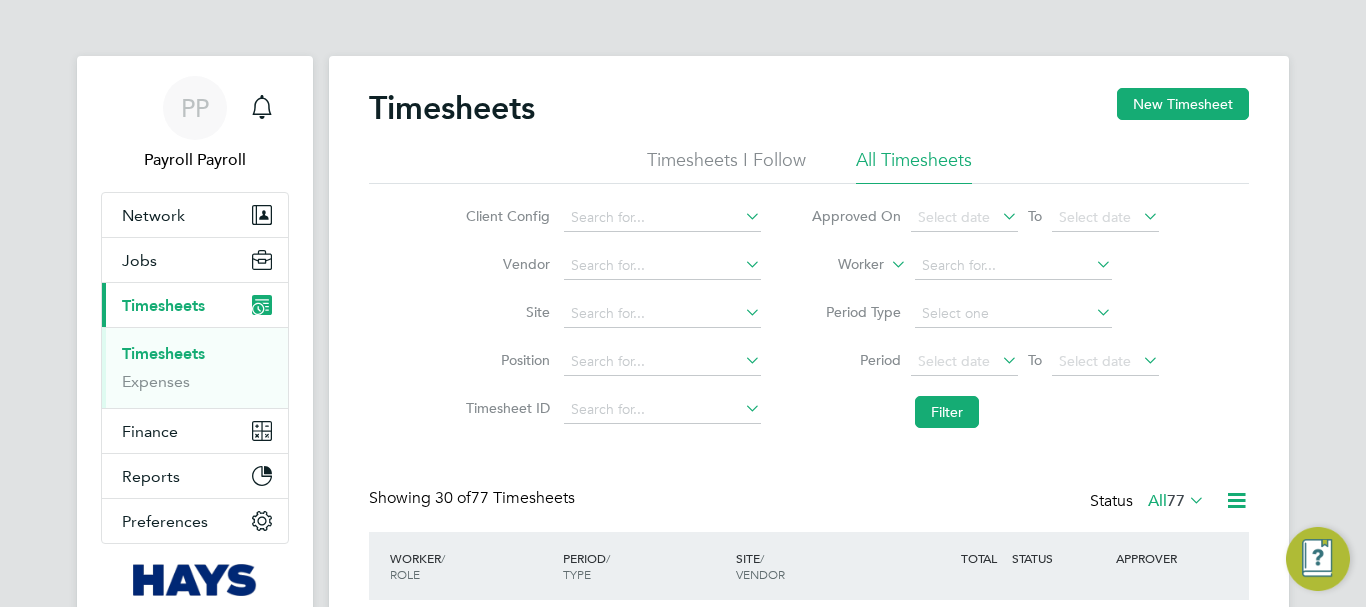 click on "Timesheets" at bounding box center [163, 305] 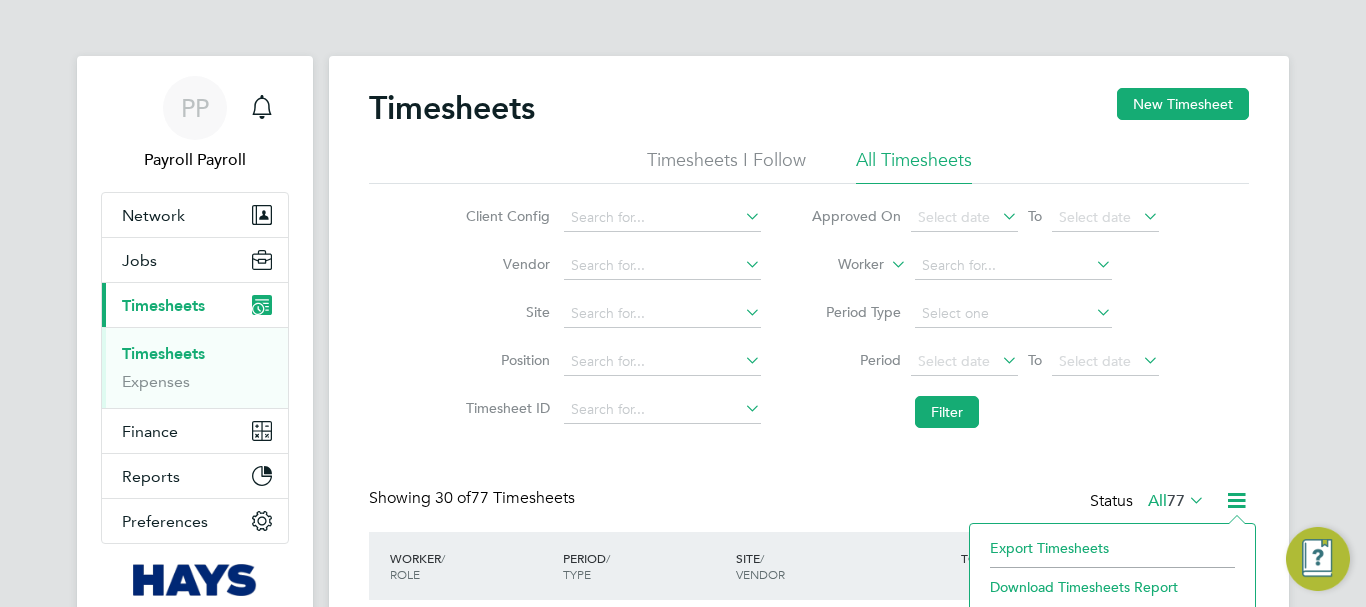 click on "Export Timesheets" 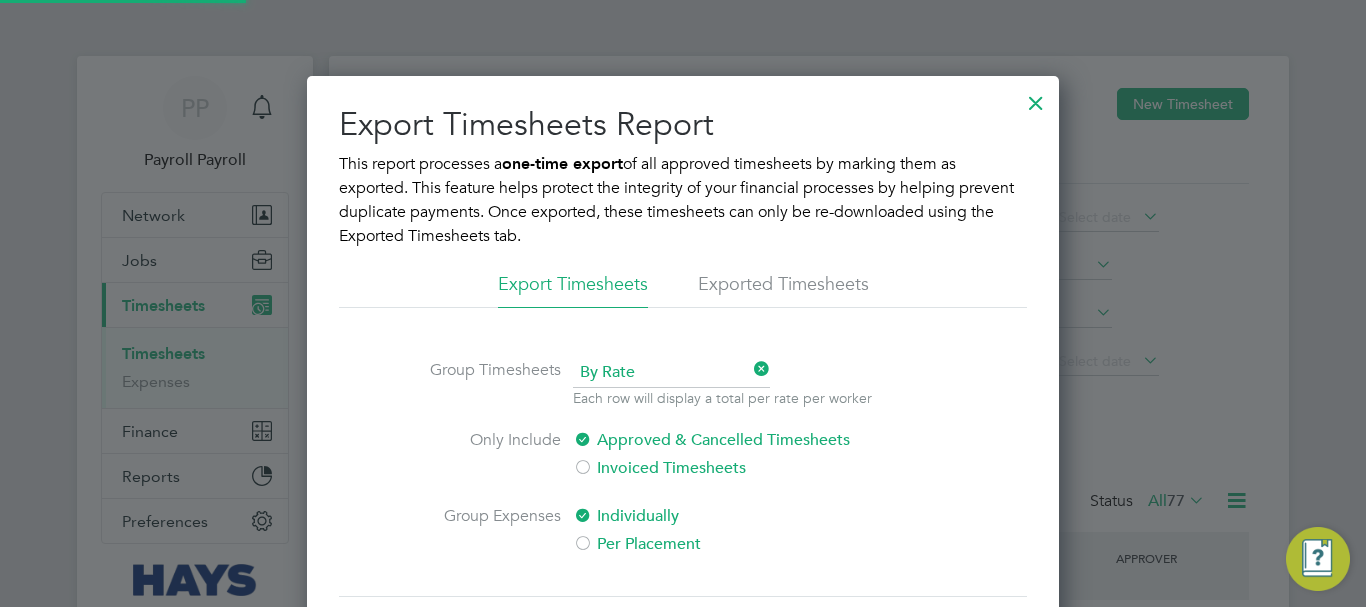 click 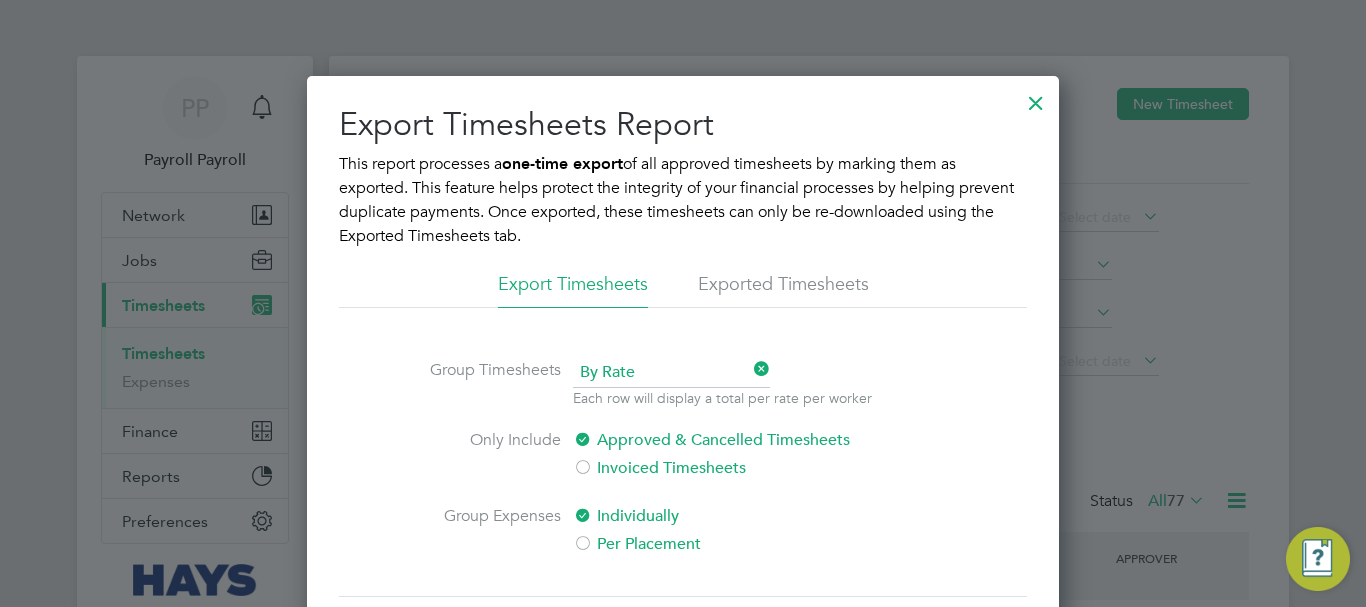 click at bounding box center [1036, 98] 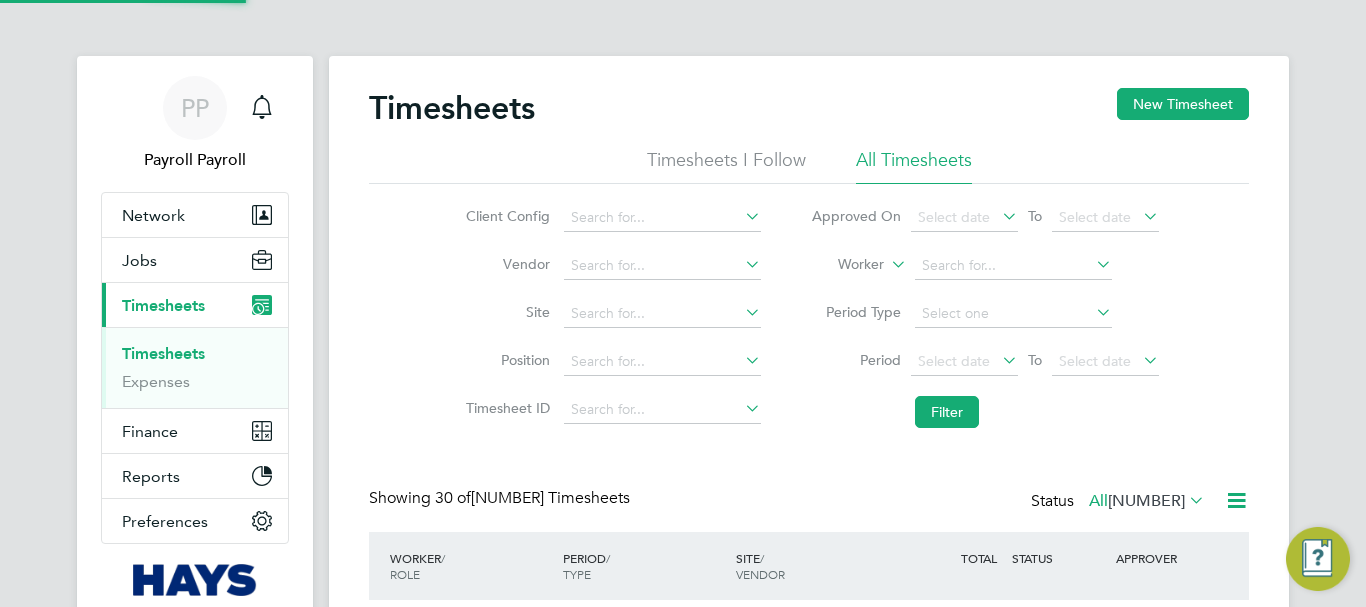click 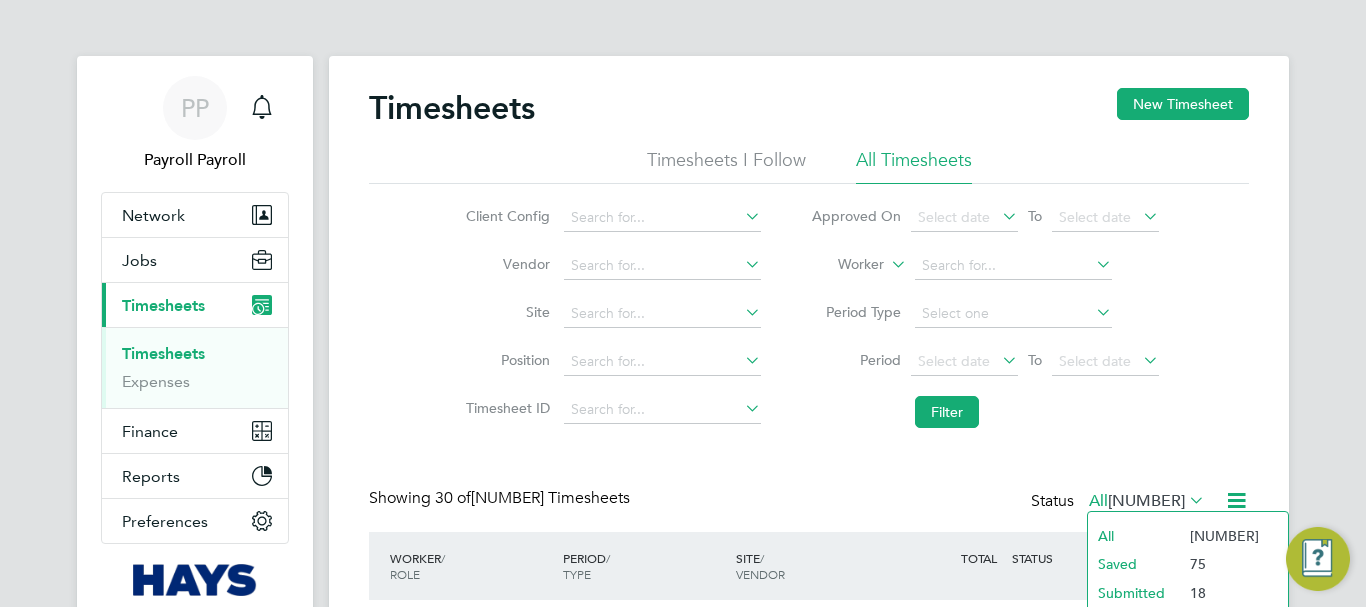 click on "Client Config   Vendor   Site   Position   Timesheet ID   Approved On
Select date
To
Select date
Worker     Period Type   Period
Select date
To
Select date
Filter" 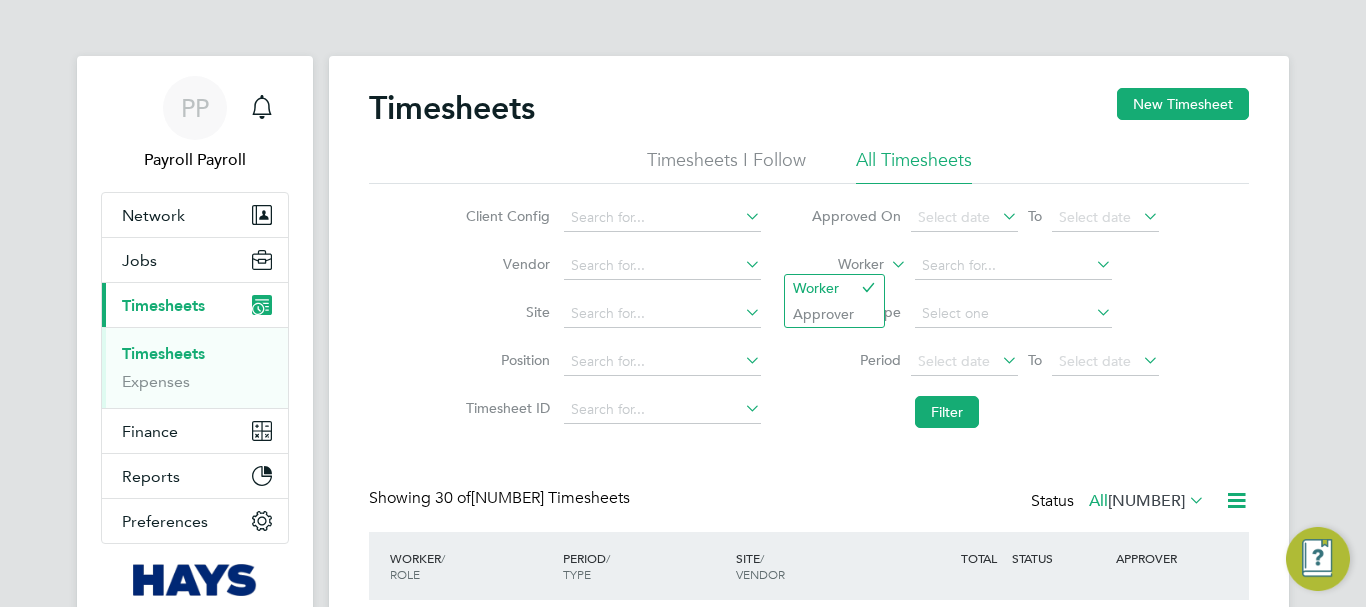 click 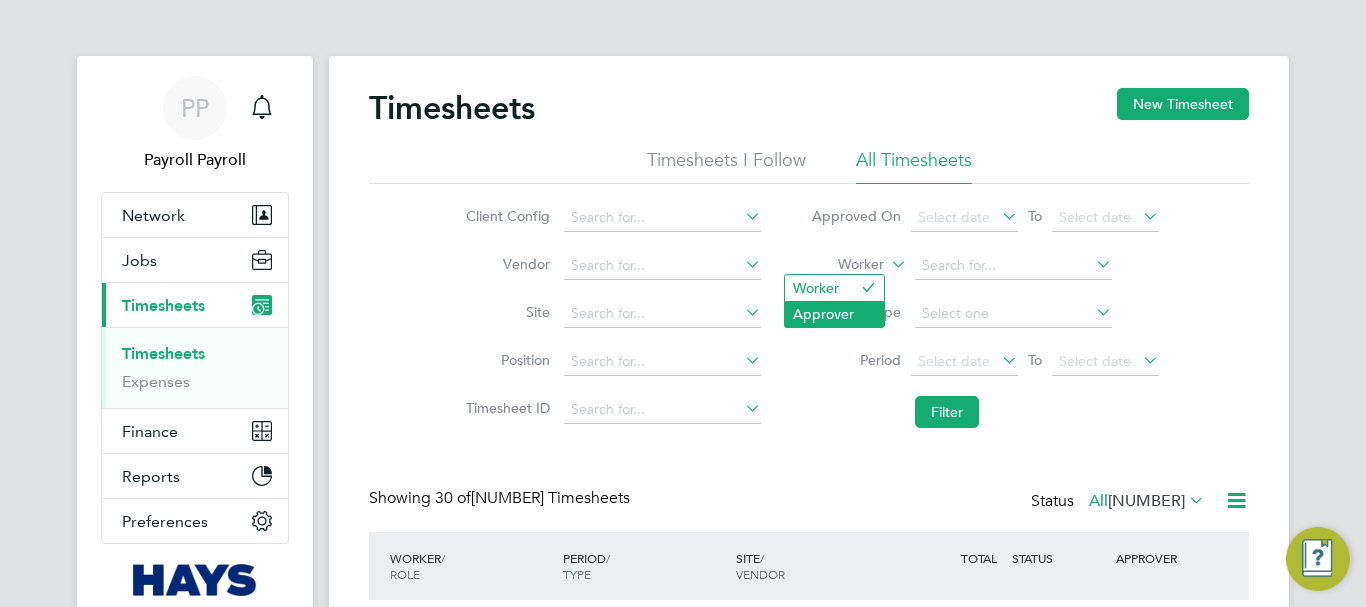 click on "Approver" 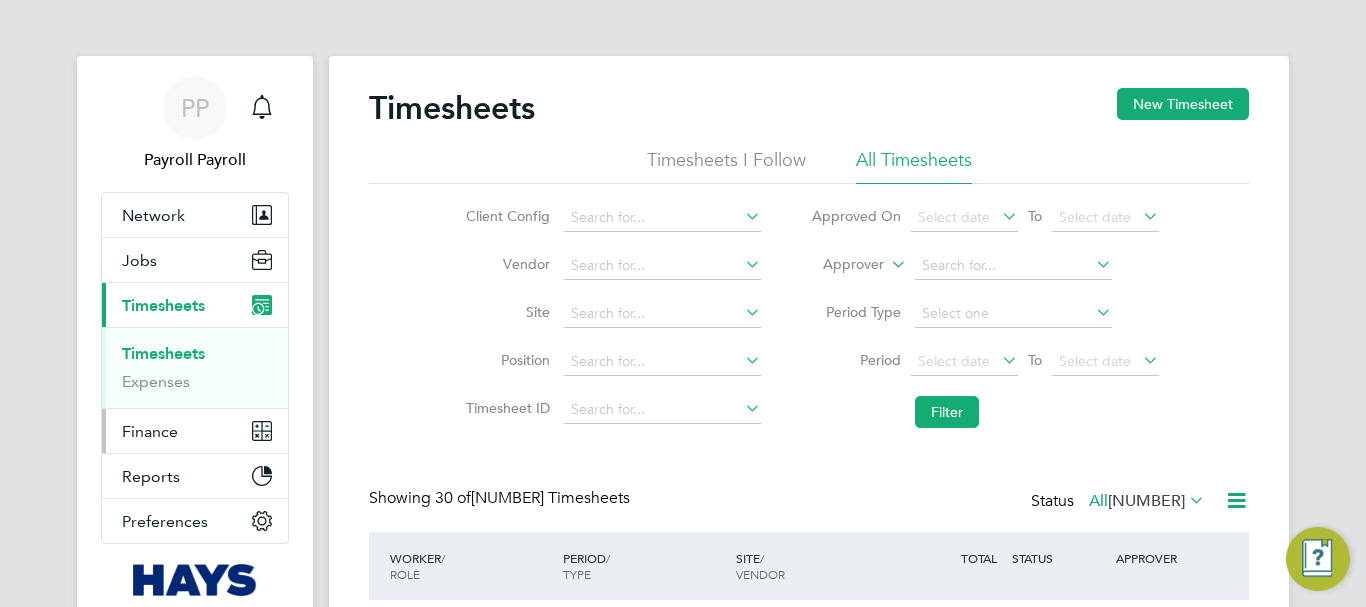 click on "Finance" at bounding box center (150, 431) 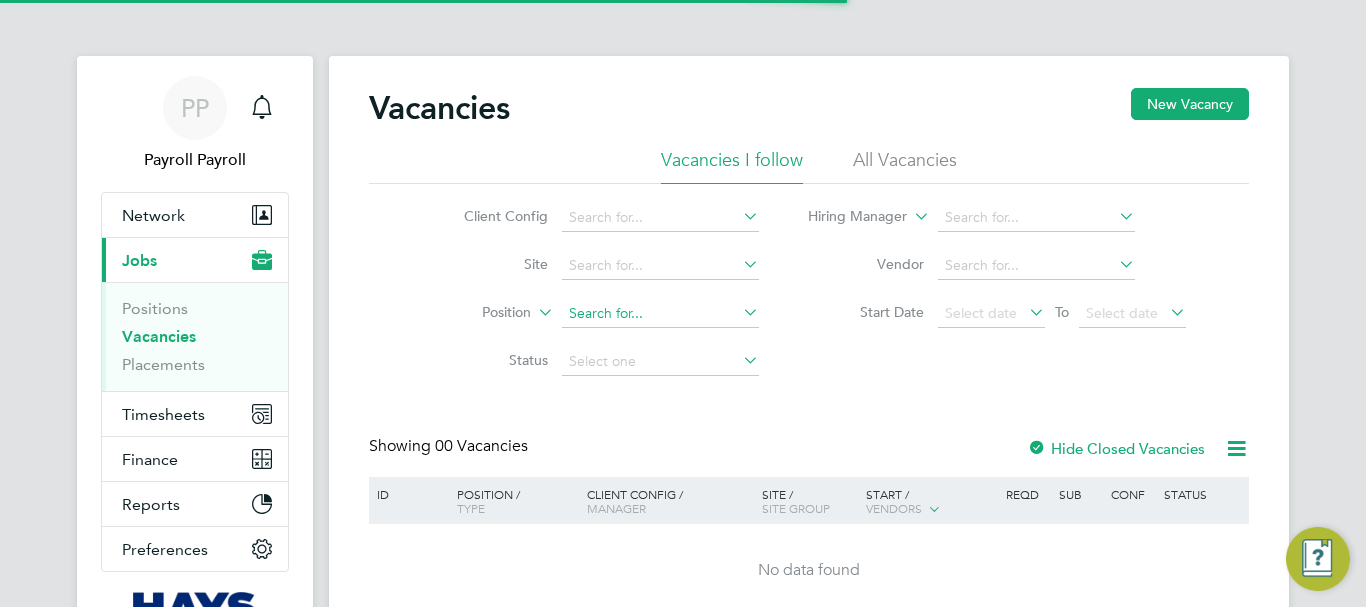 scroll, scrollTop: 0, scrollLeft: 0, axis: both 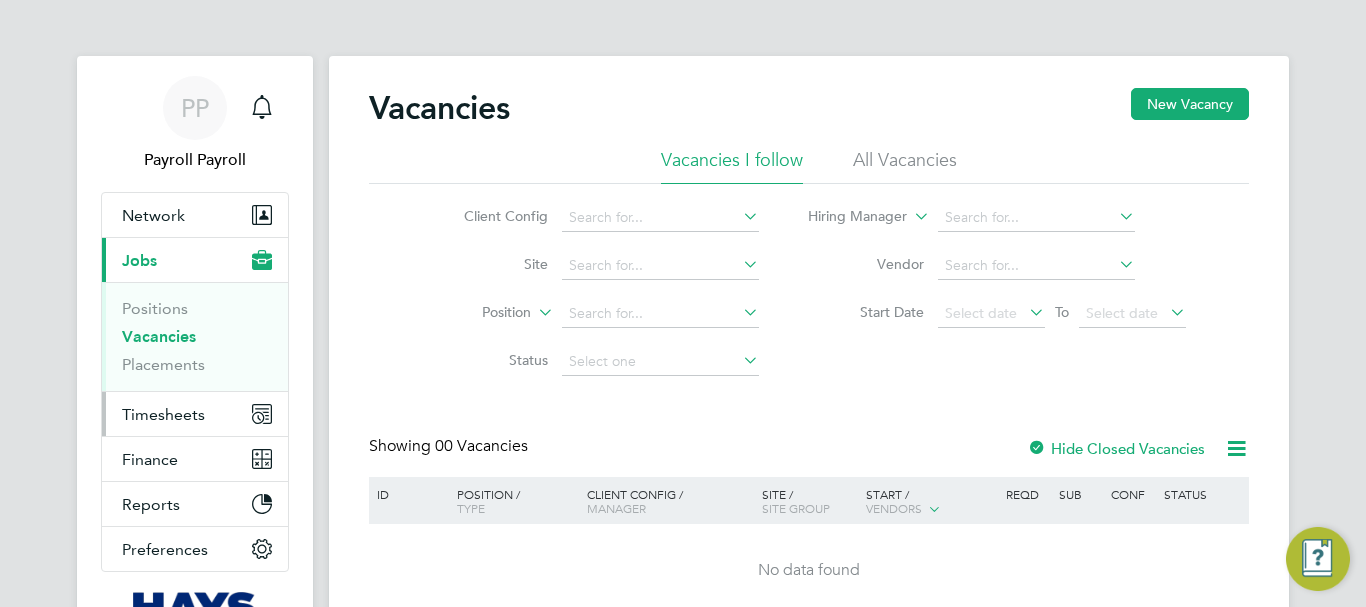 click on "Timesheets" at bounding box center [163, 414] 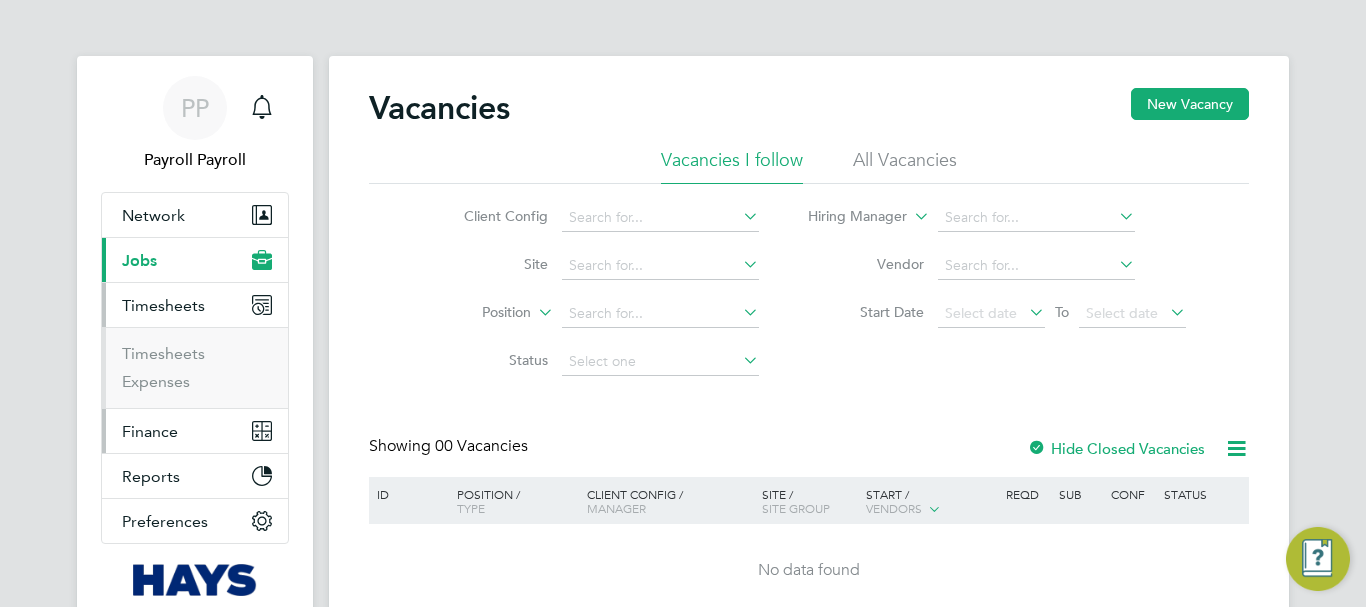 click on "Finance" at bounding box center [195, 431] 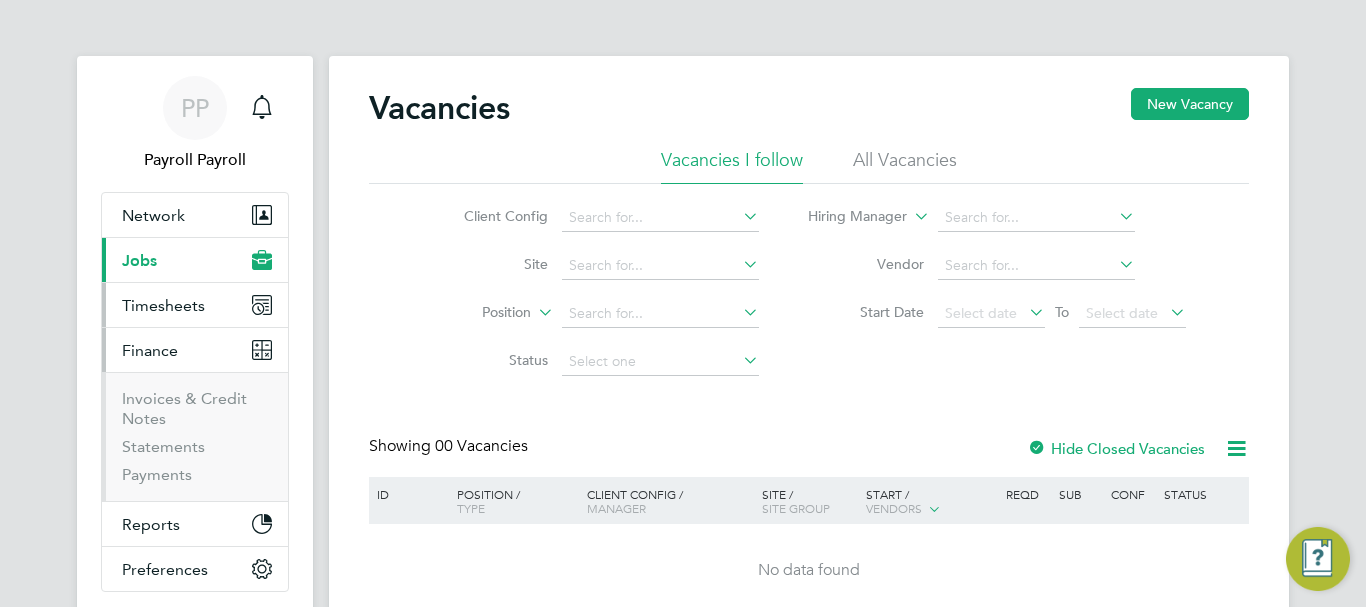click on "Timesheets" at bounding box center (163, 305) 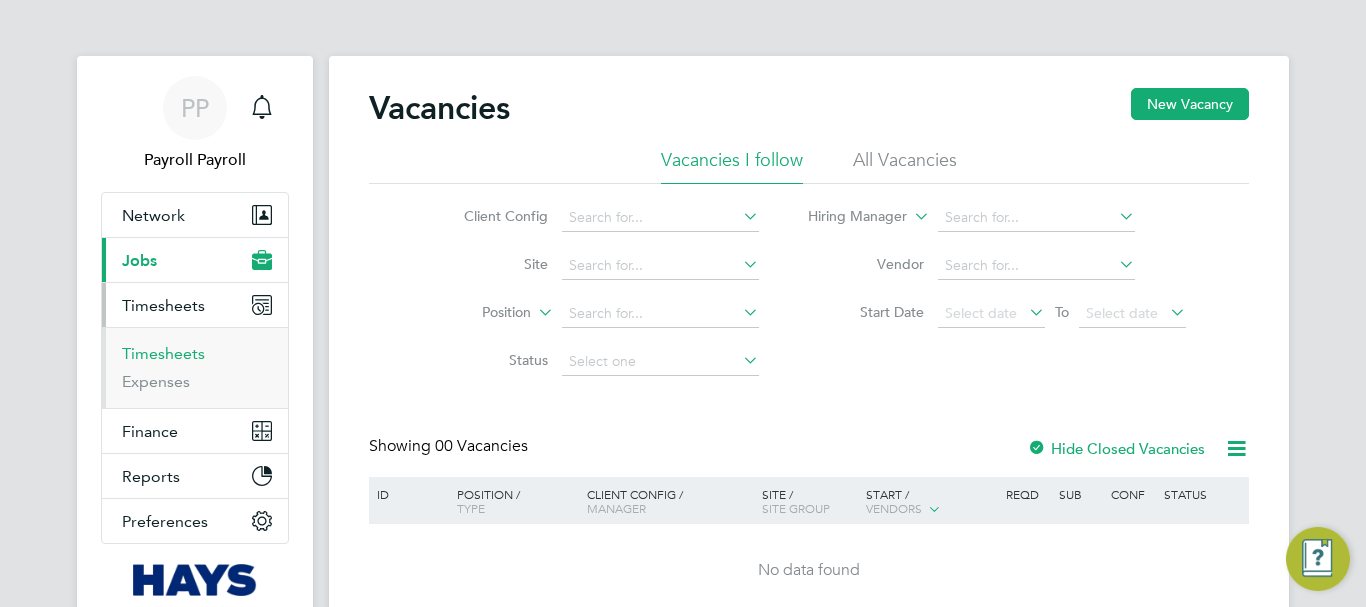 click on "Timesheets" at bounding box center [163, 353] 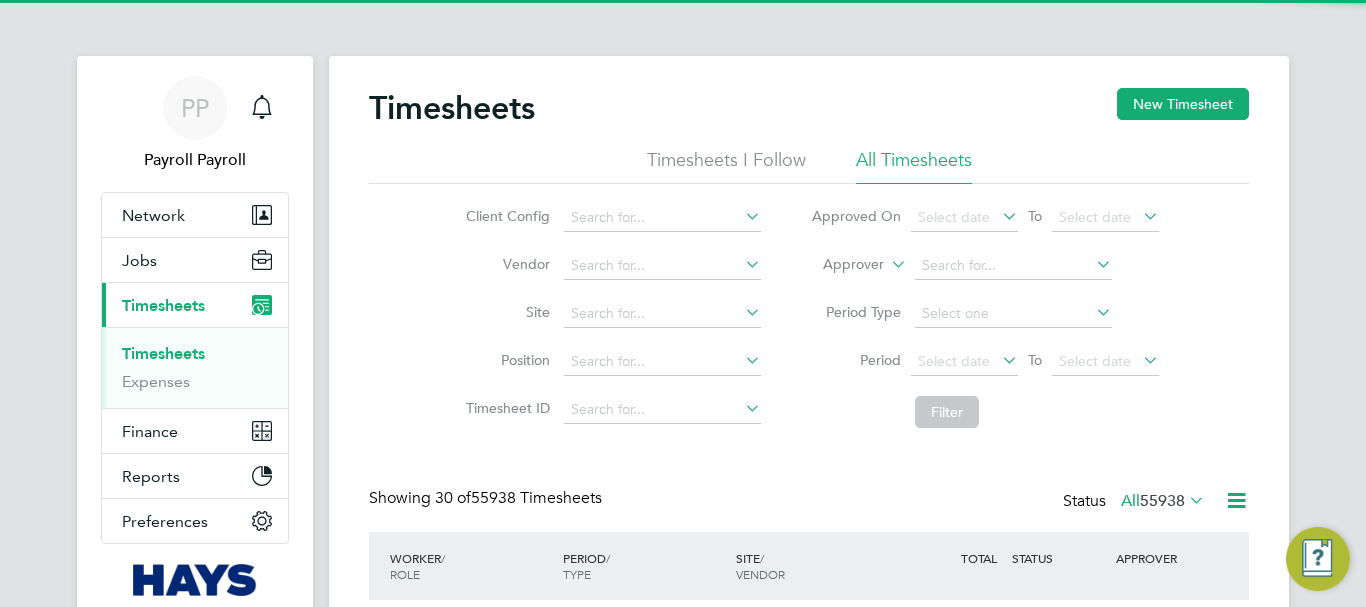 scroll, scrollTop: 10, scrollLeft: 10, axis: both 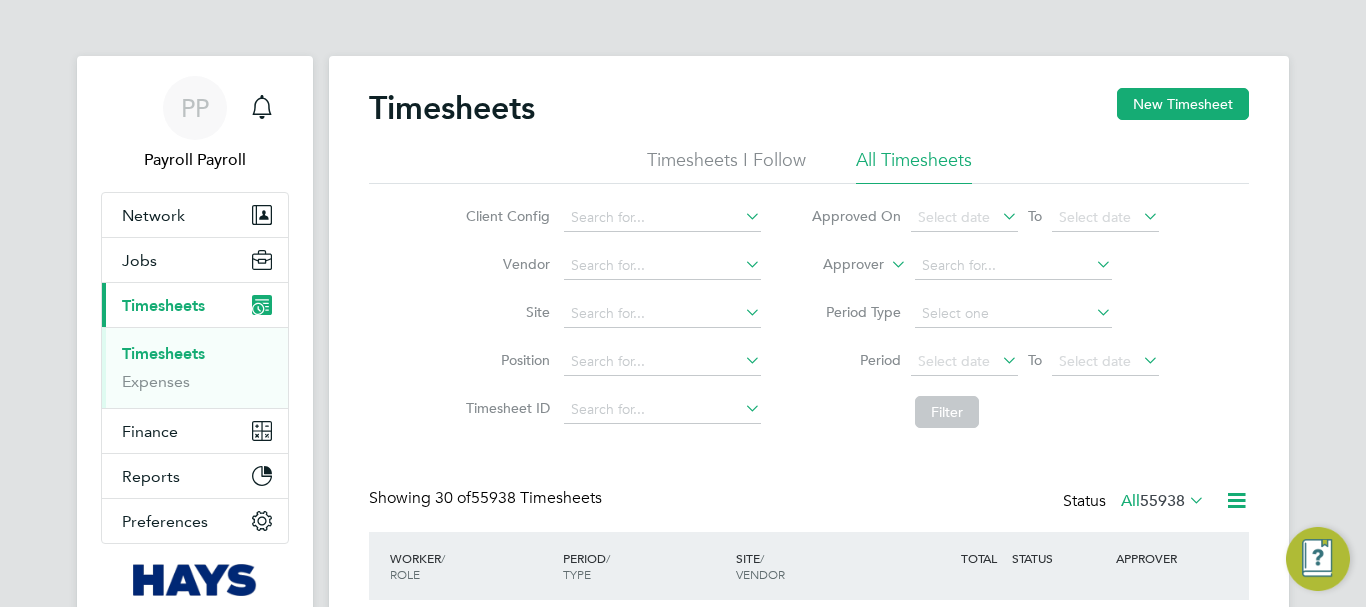 click 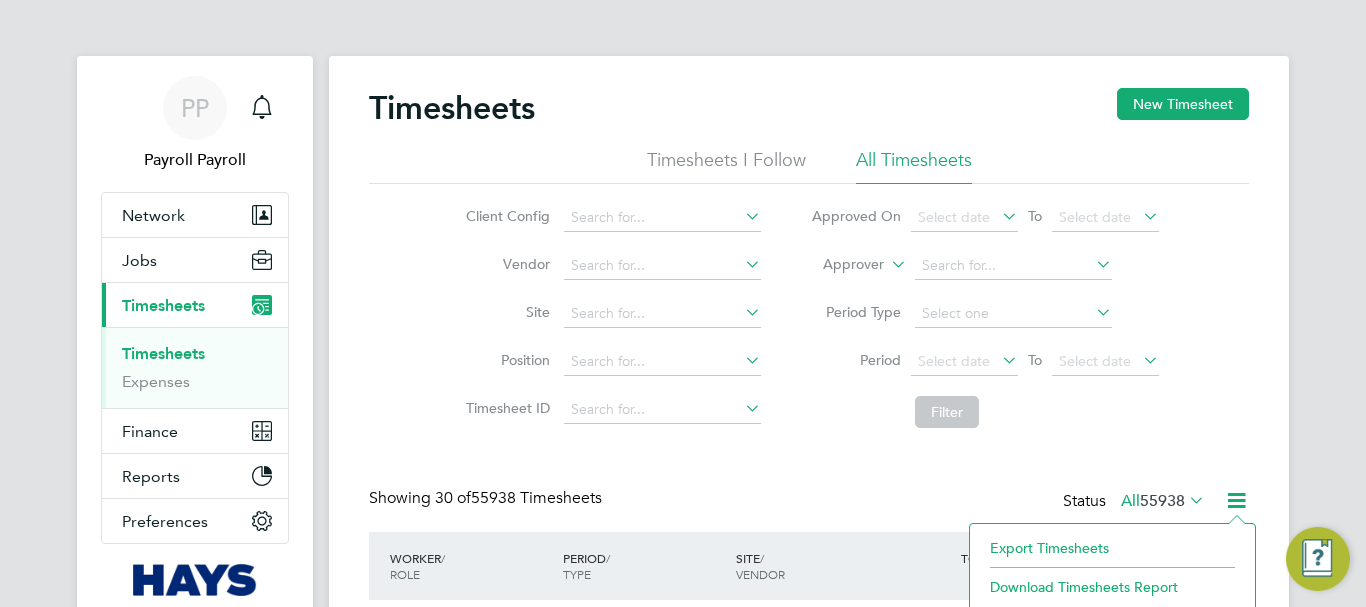 click on "Export Timesheets" 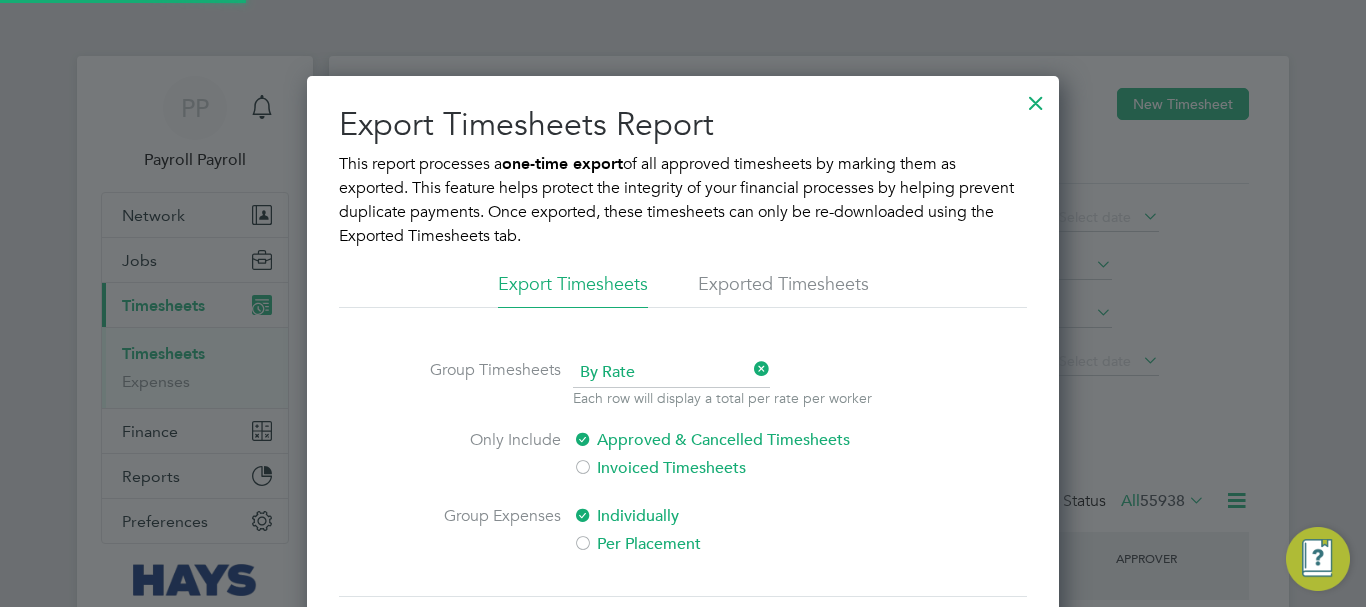 click on "Exported Timesheets" at bounding box center (783, 290) 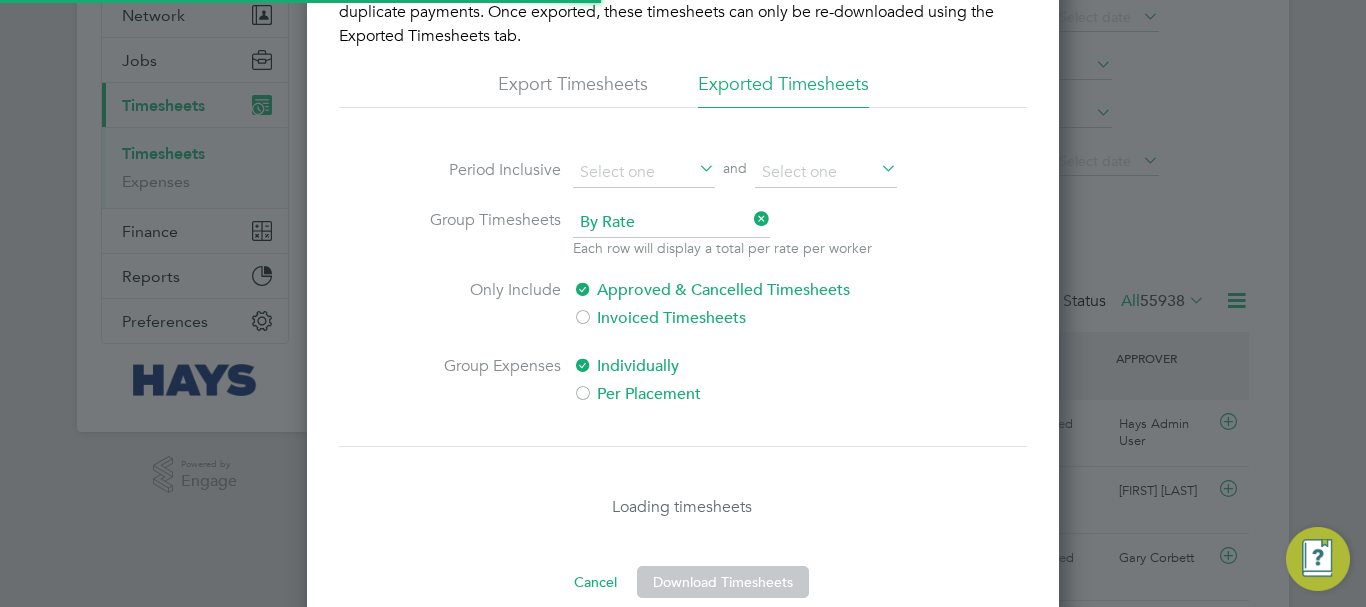click at bounding box center [583, 395] 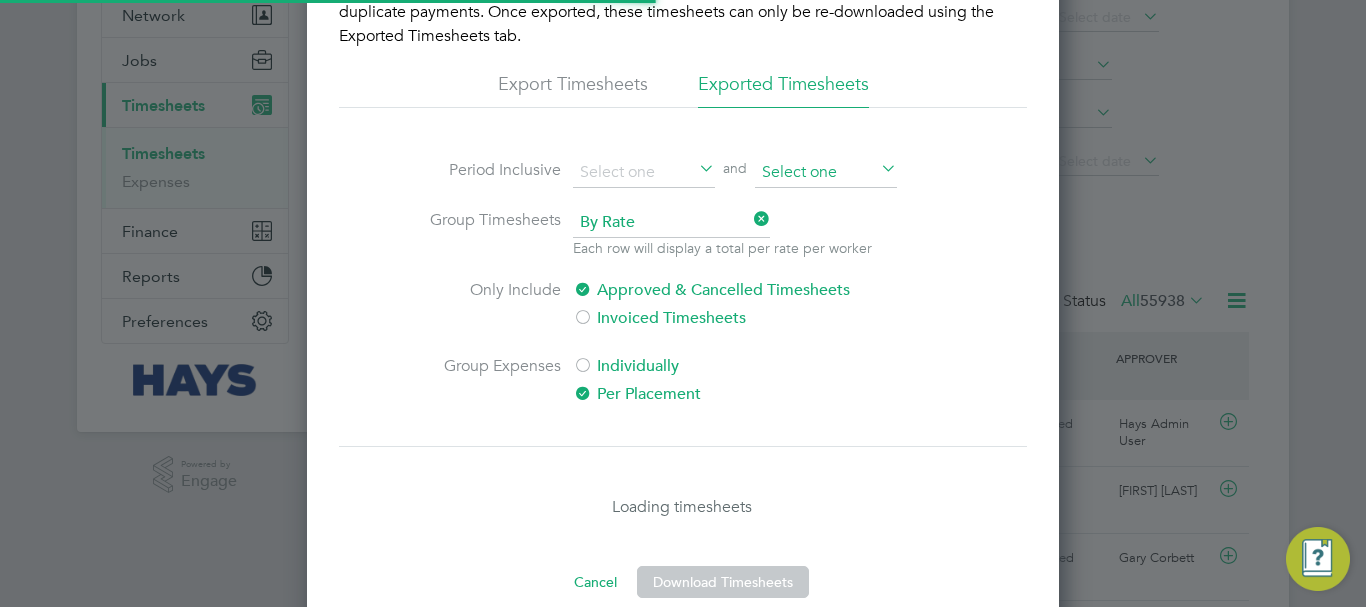 click at bounding box center [826, 173] 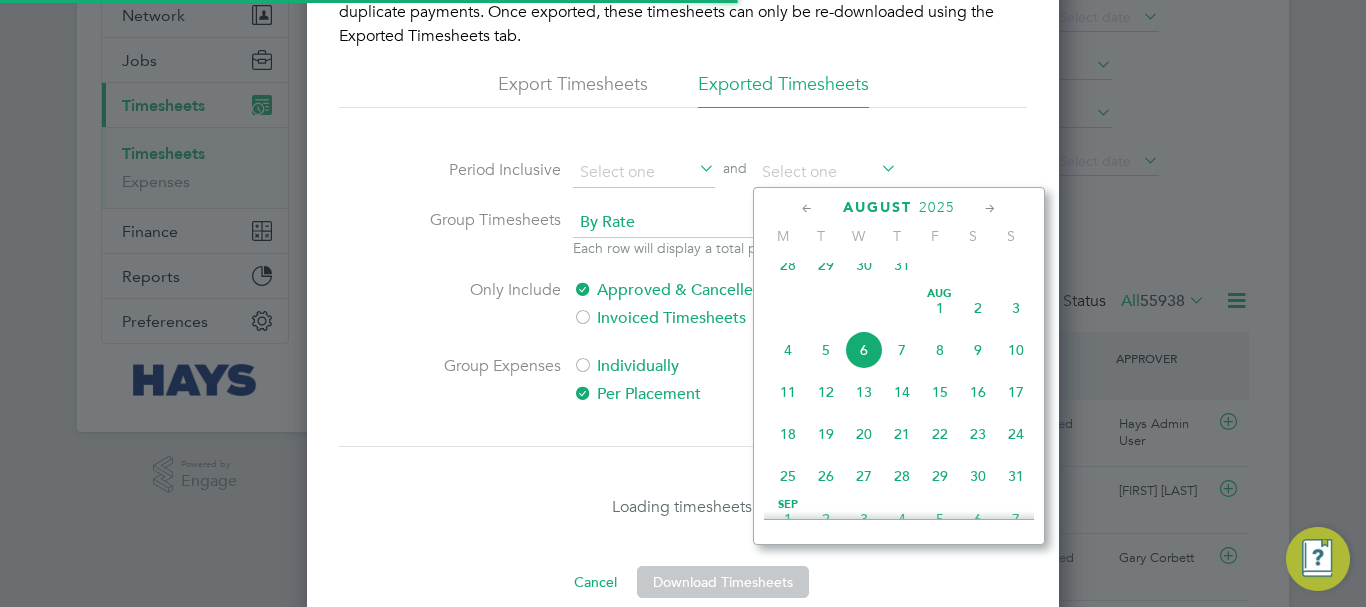 click on "3" 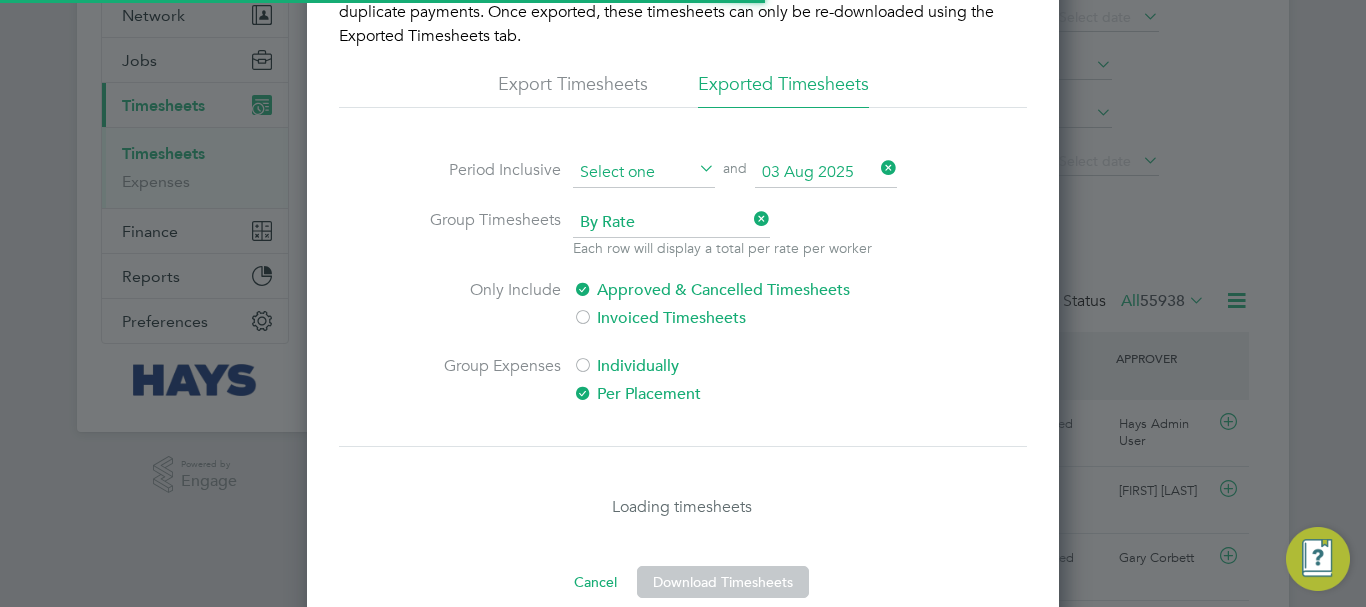 click at bounding box center [644, 173] 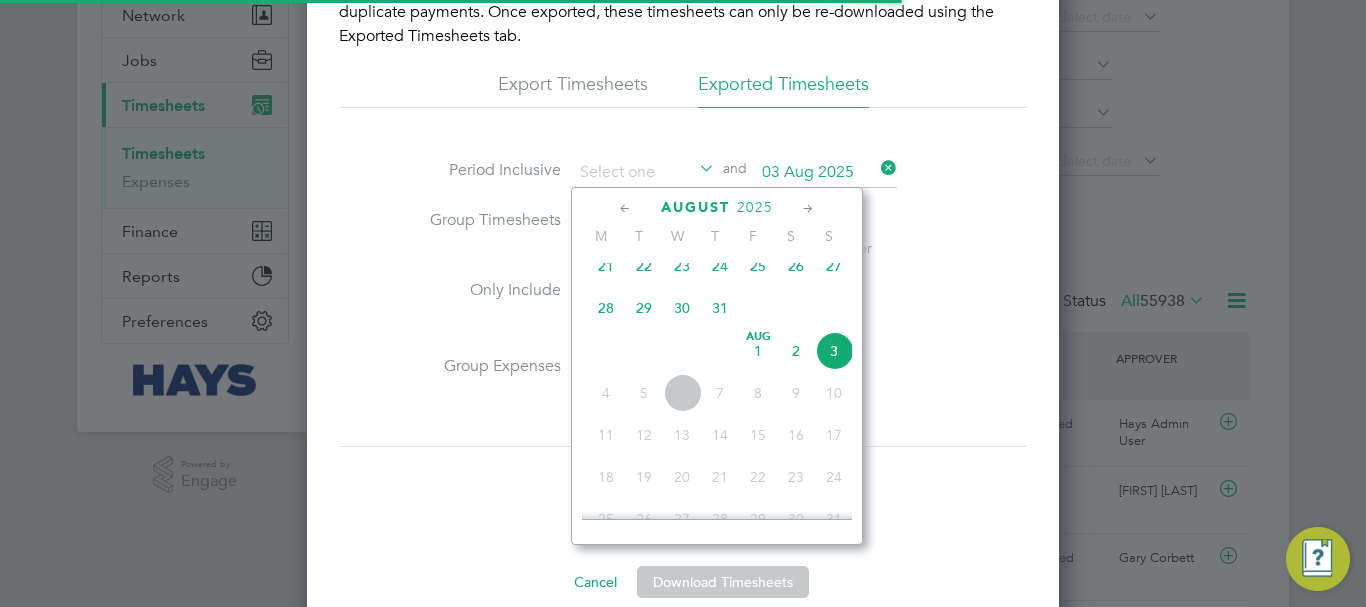click on "21" 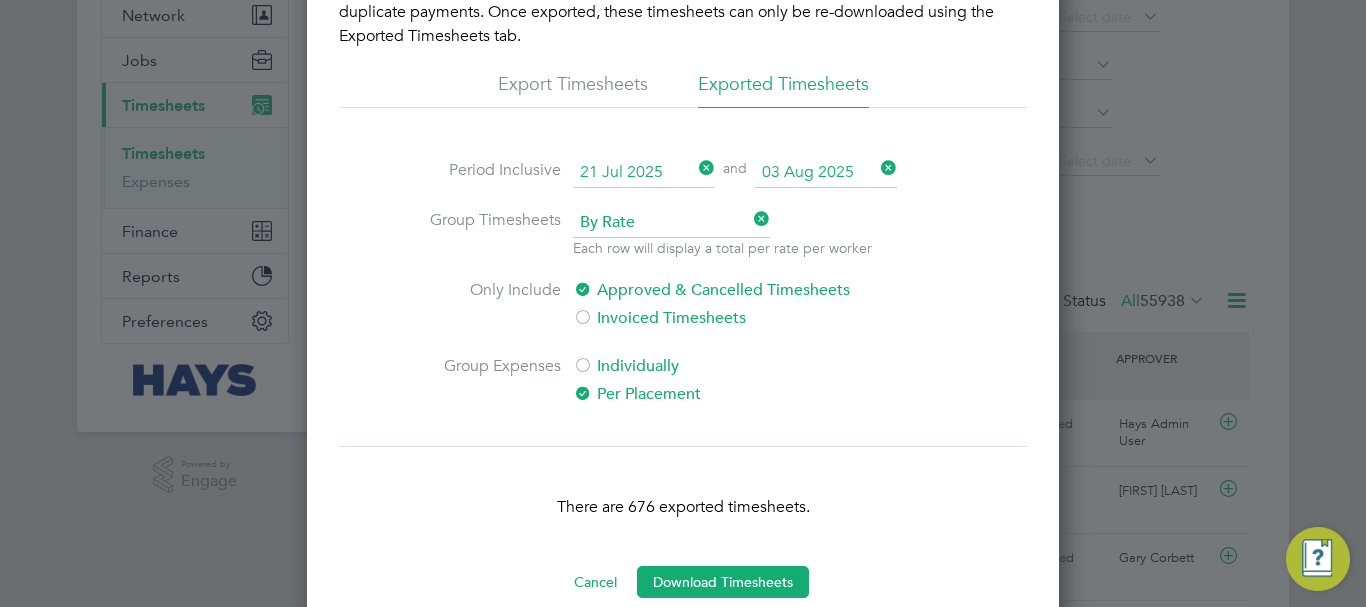 click 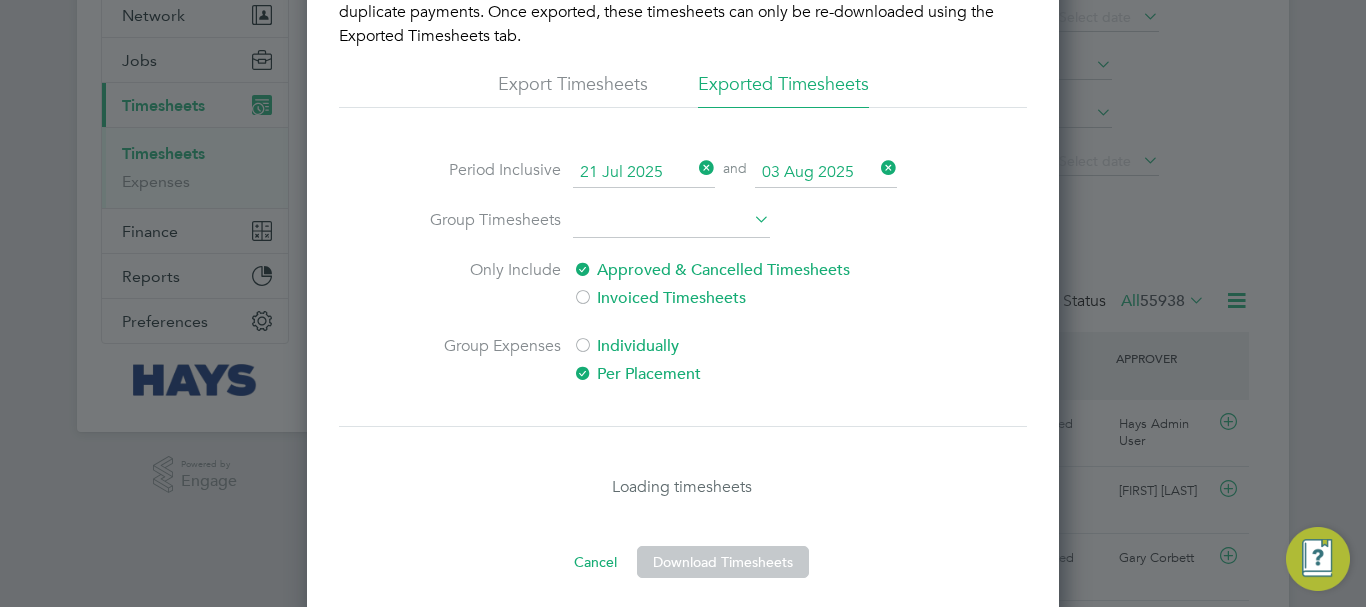 click at bounding box center [671, 223] 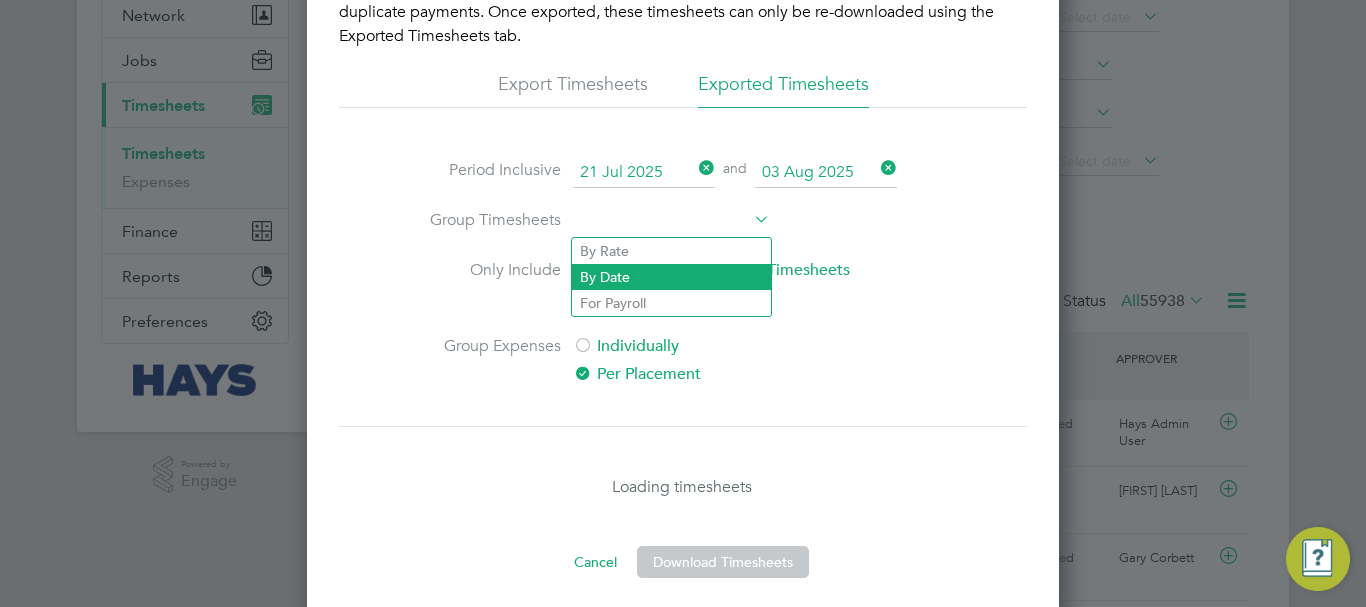 click on "By Date" 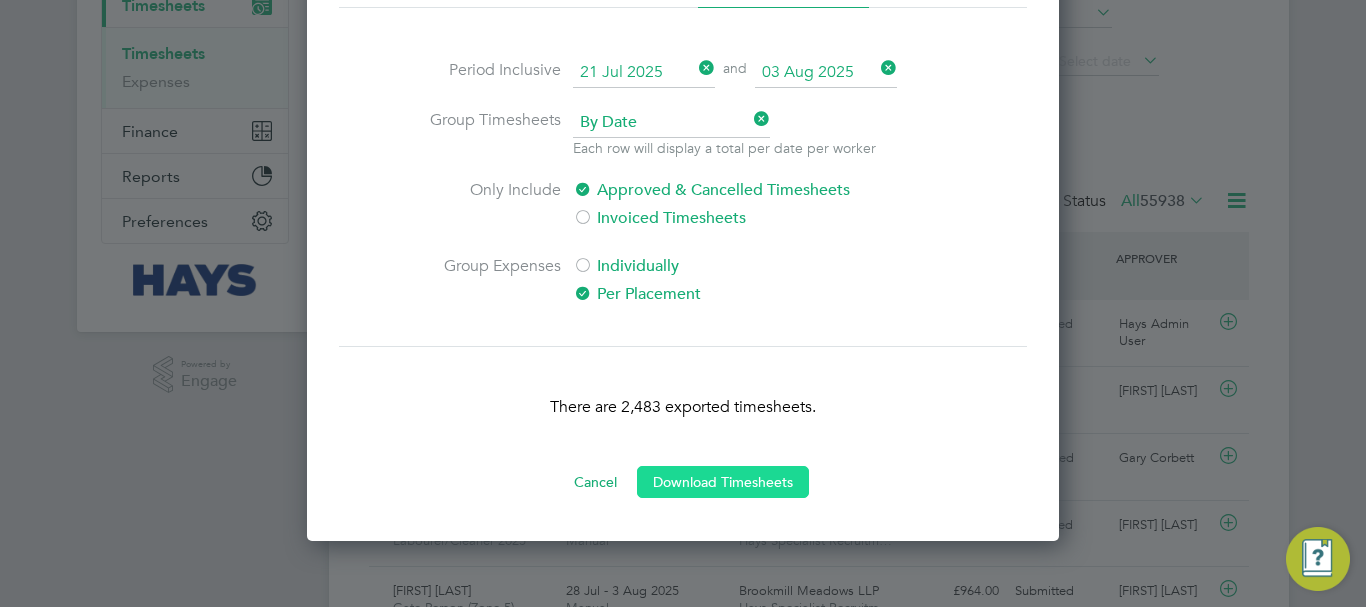 click on "Download Timesheets" at bounding box center (723, 482) 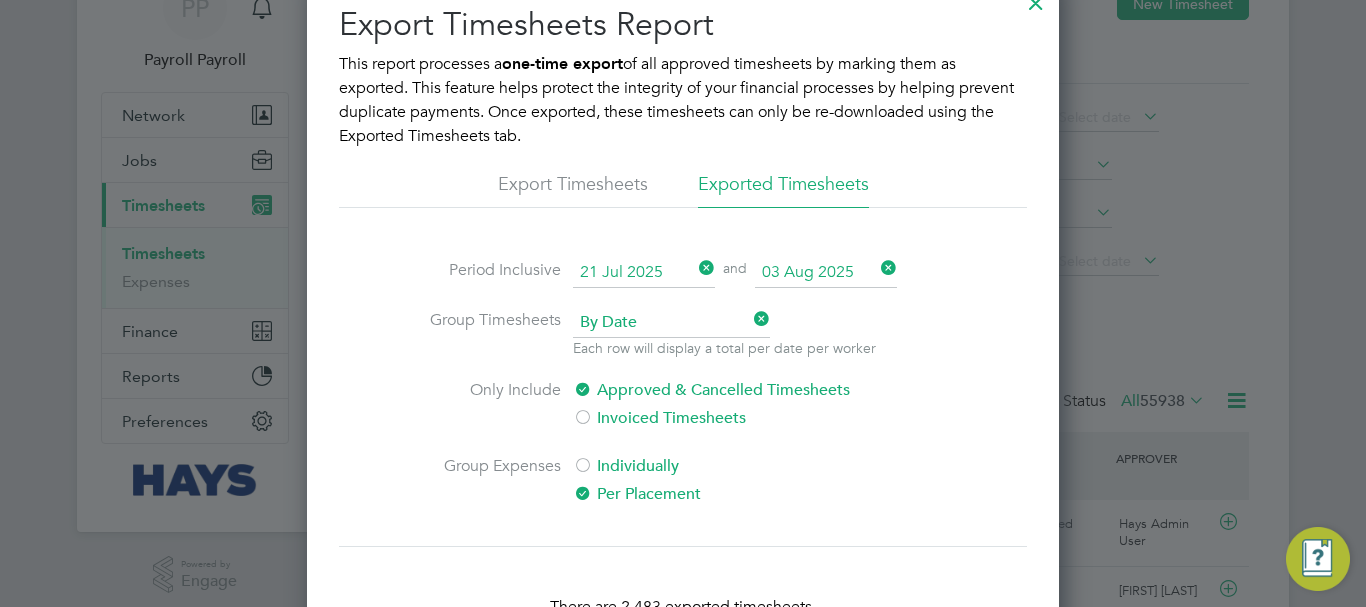 scroll, scrollTop: 0, scrollLeft: 0, axis: both 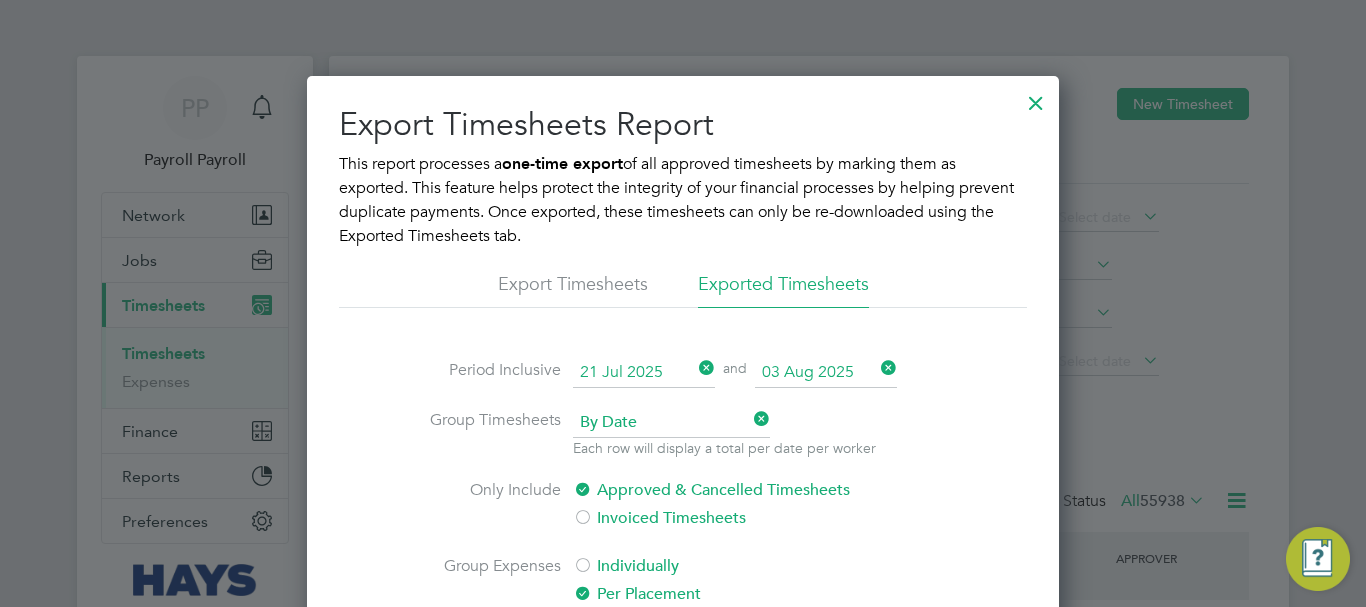 click at bounding box center (1036, 98) 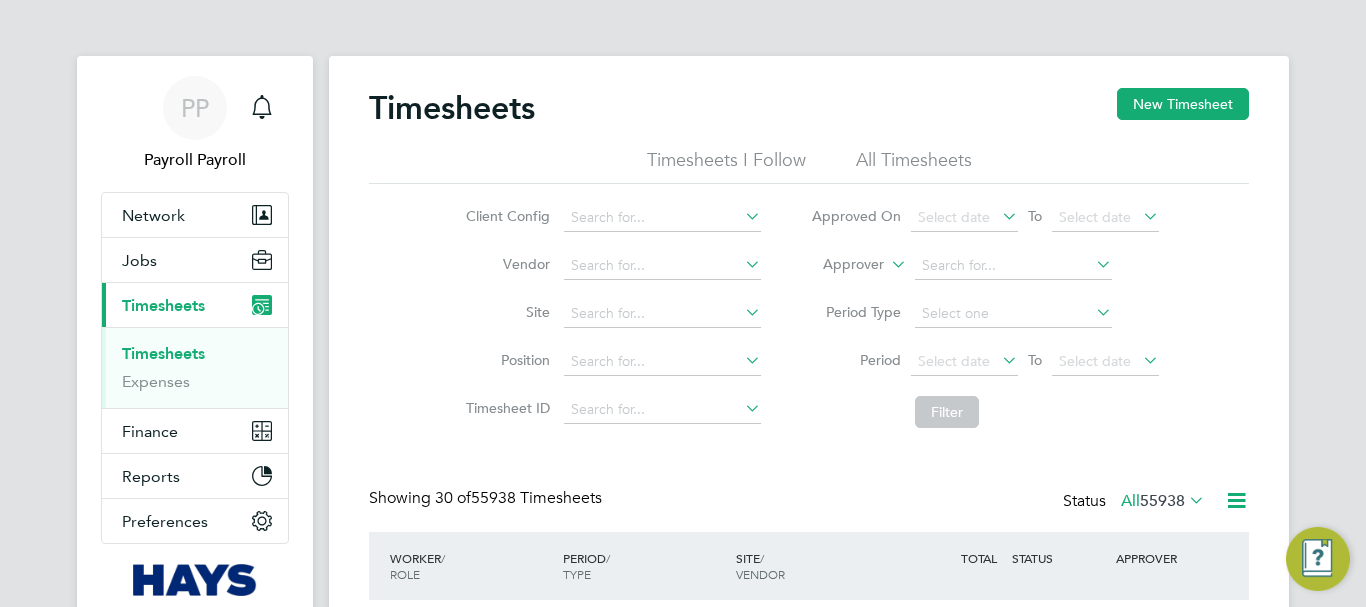 scroll, scrollTop: 10, scrollLeft: 10, axis: both 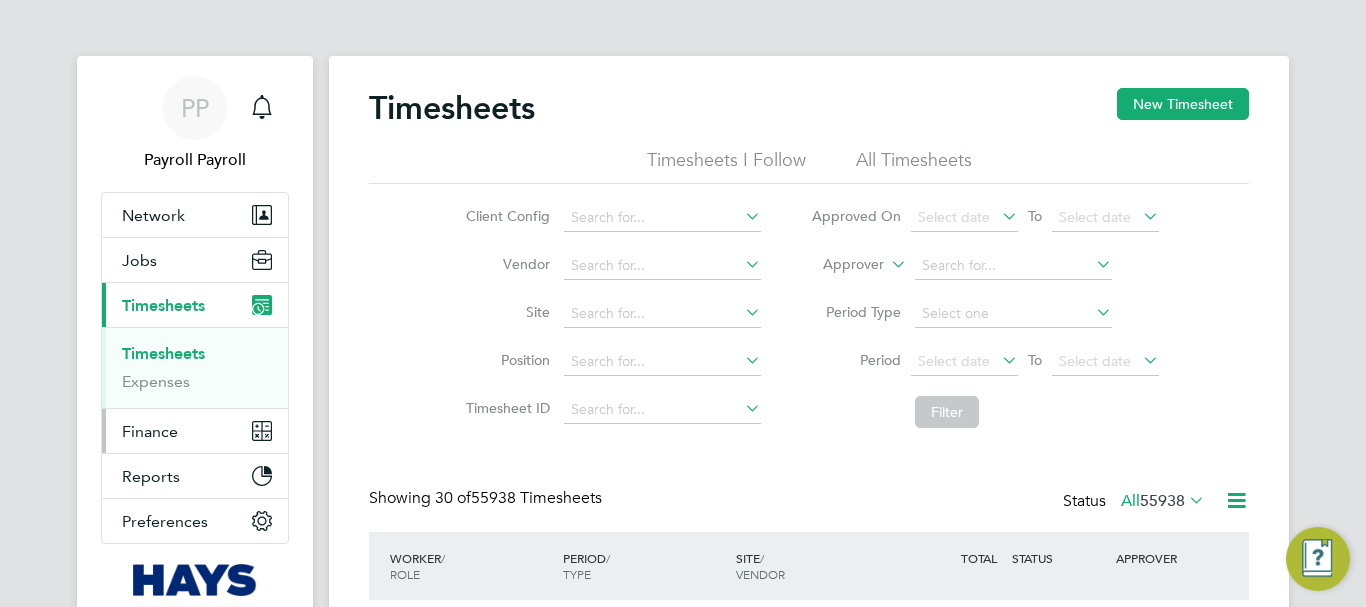 click on "Finance" at bounding box center (150, 431) 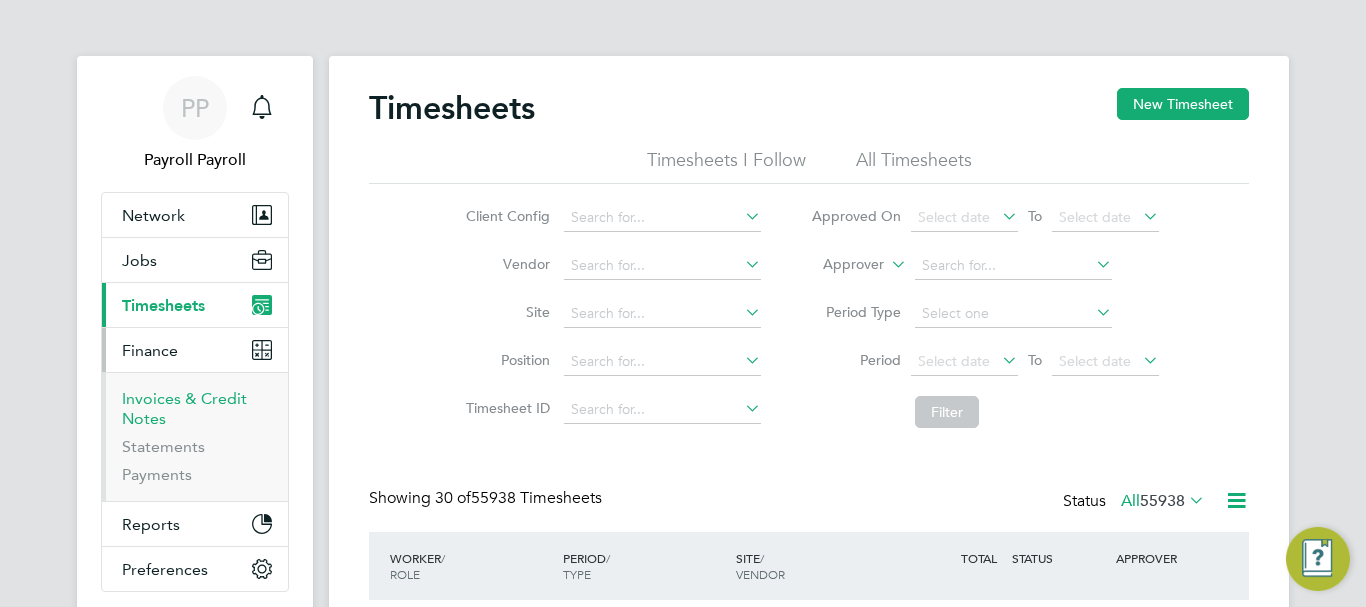 click on "Invoices & Credit Notes" at bounding box center (184, 408) 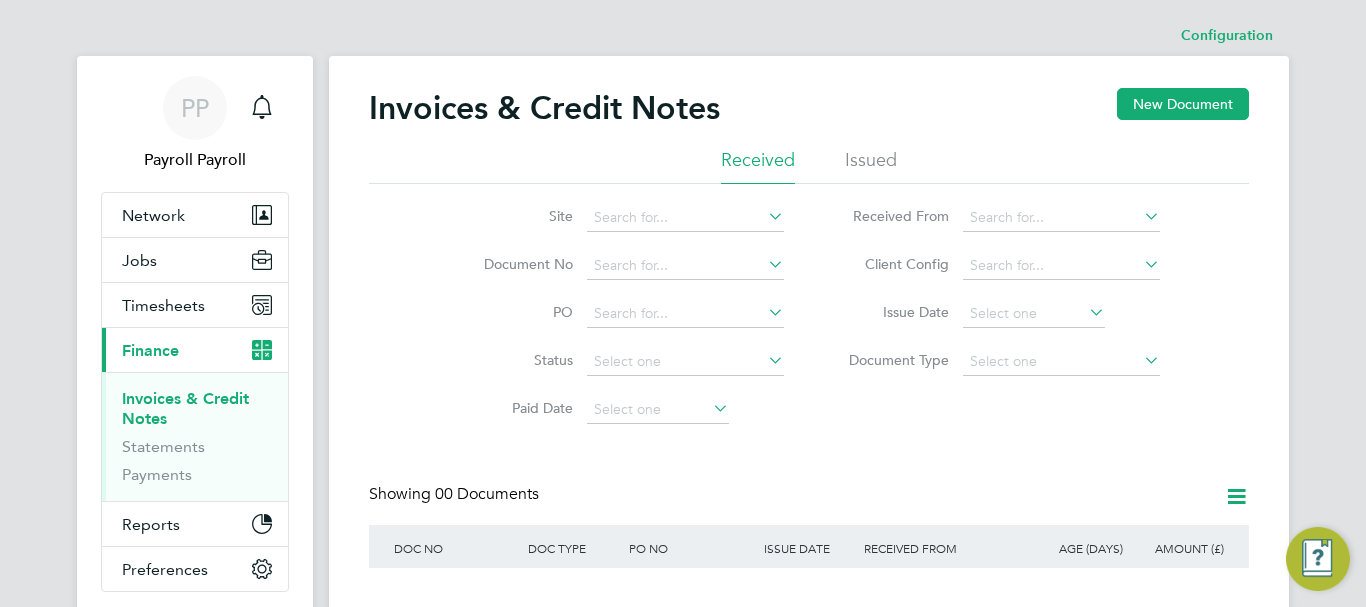 click on "Issued" 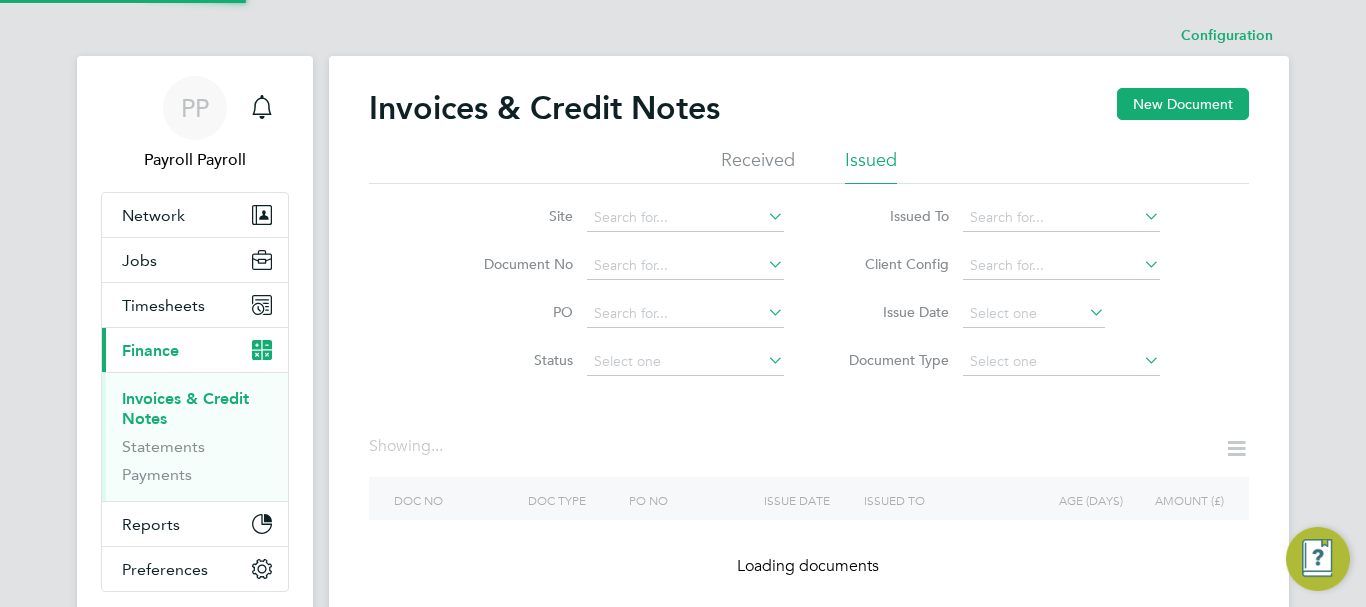 click 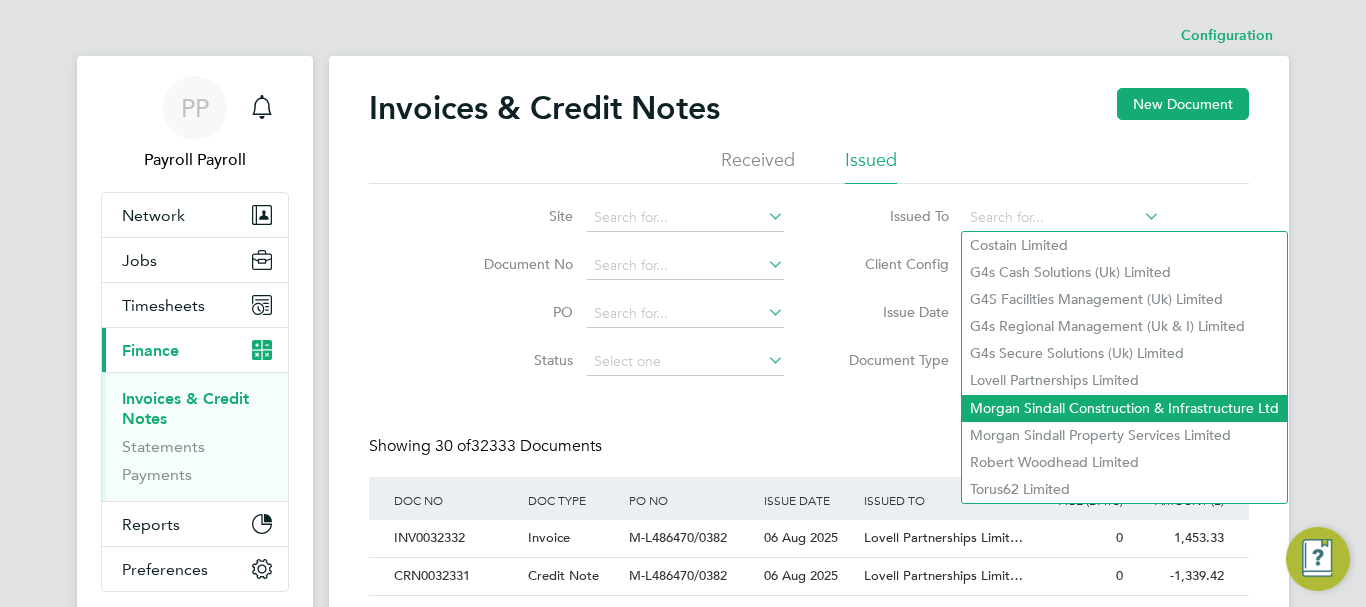 click on "Morgan Sindall Construction & Infrastructure Ltd" 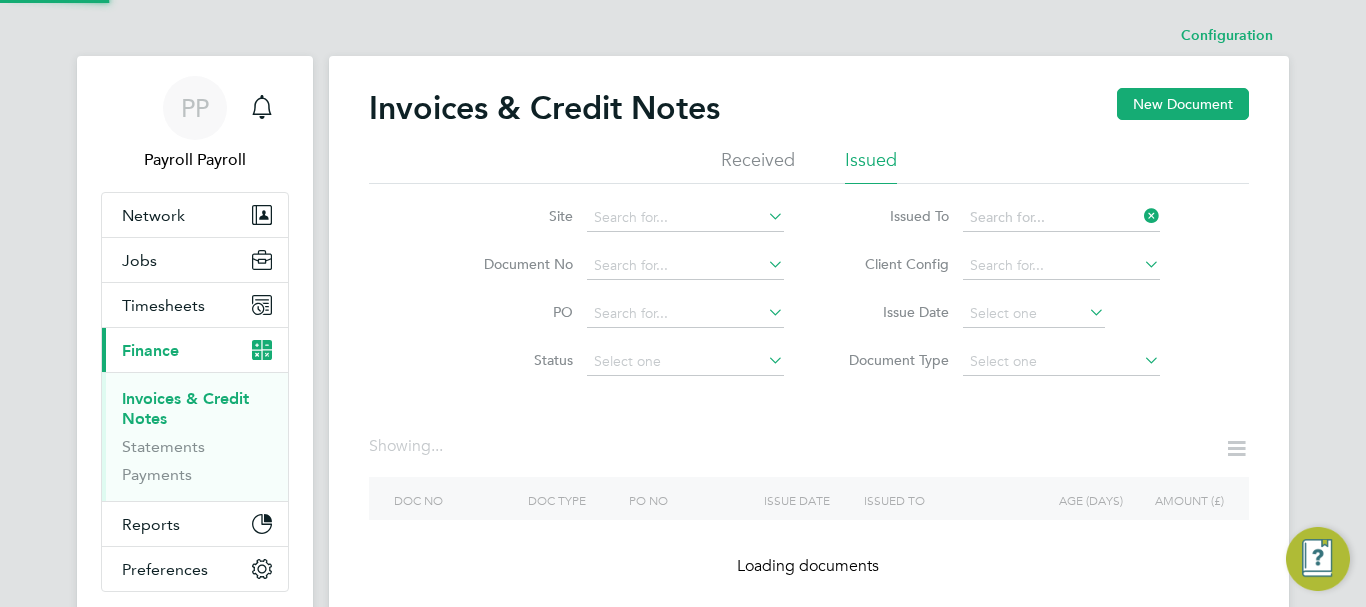 type on "Morgan Sindall Construction & Infrastructure Ltd" 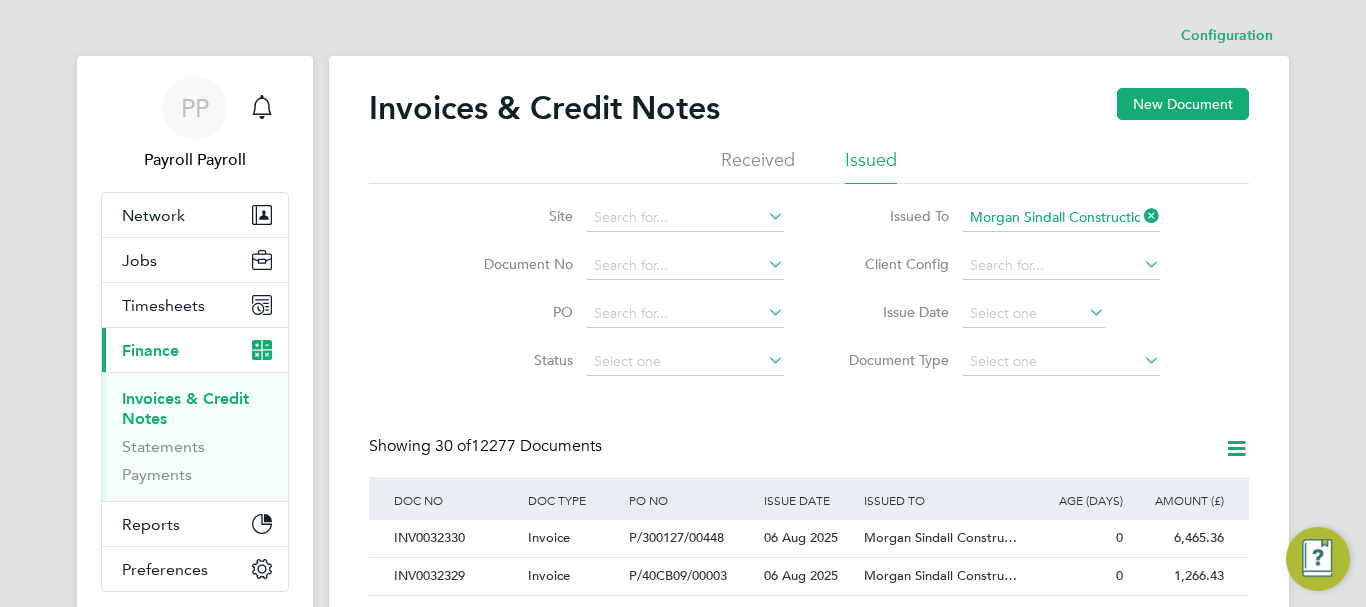 click 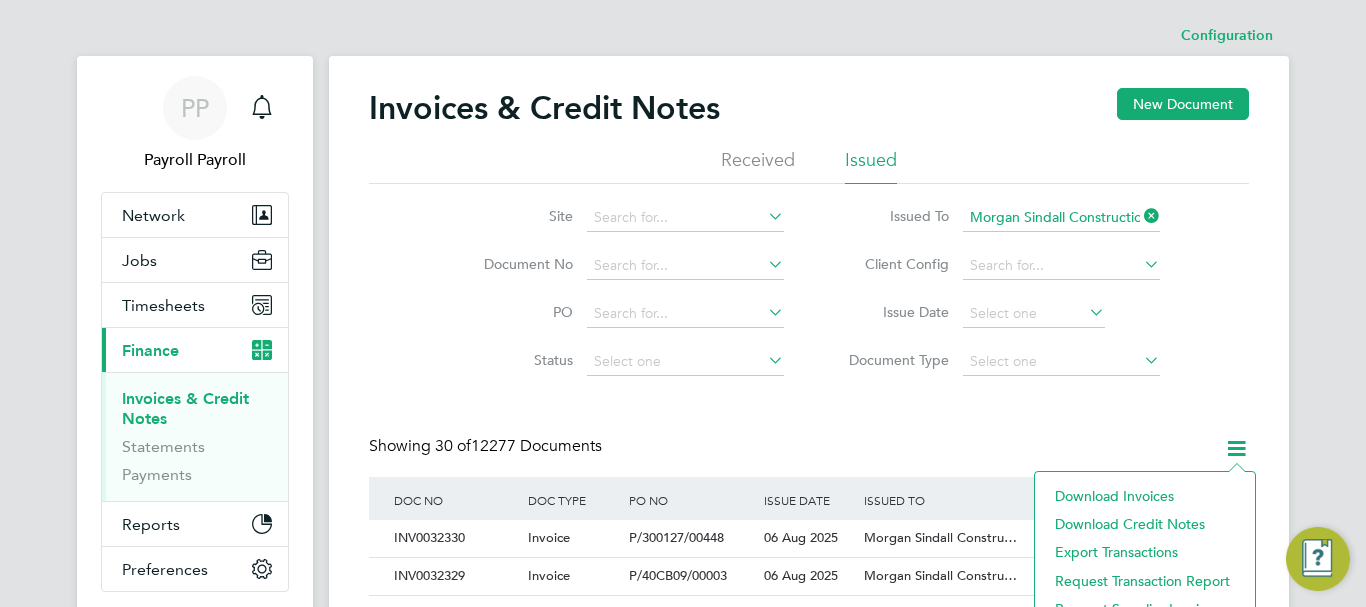 click on "Download invoices" 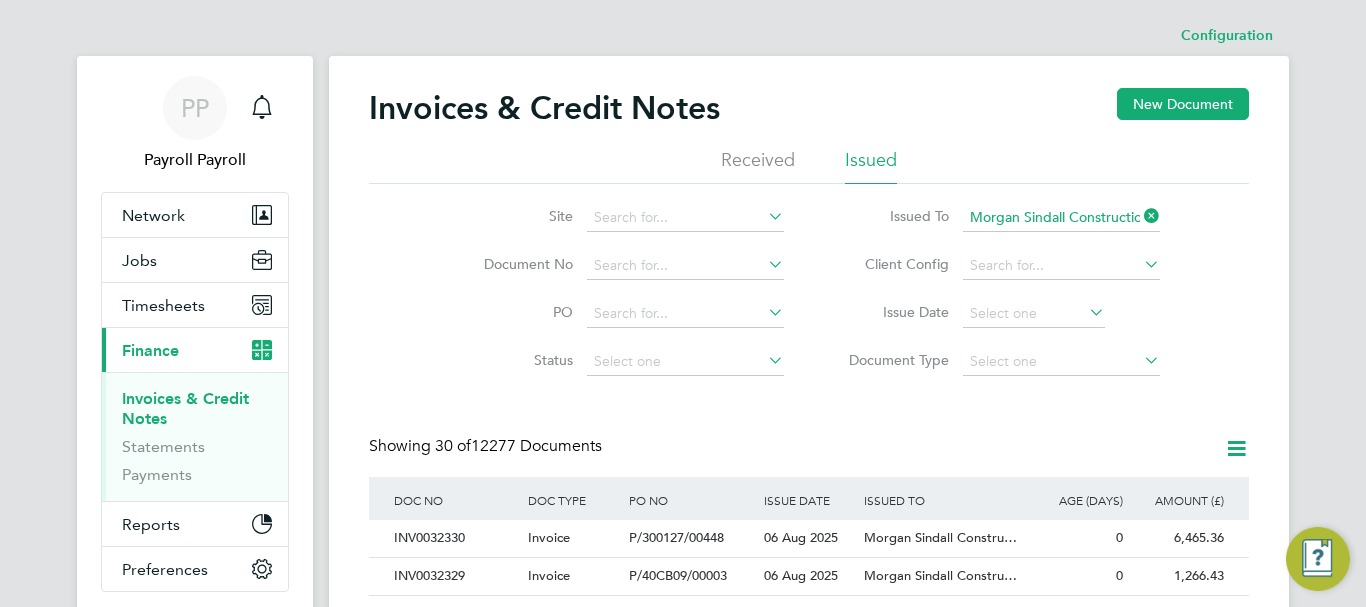 click 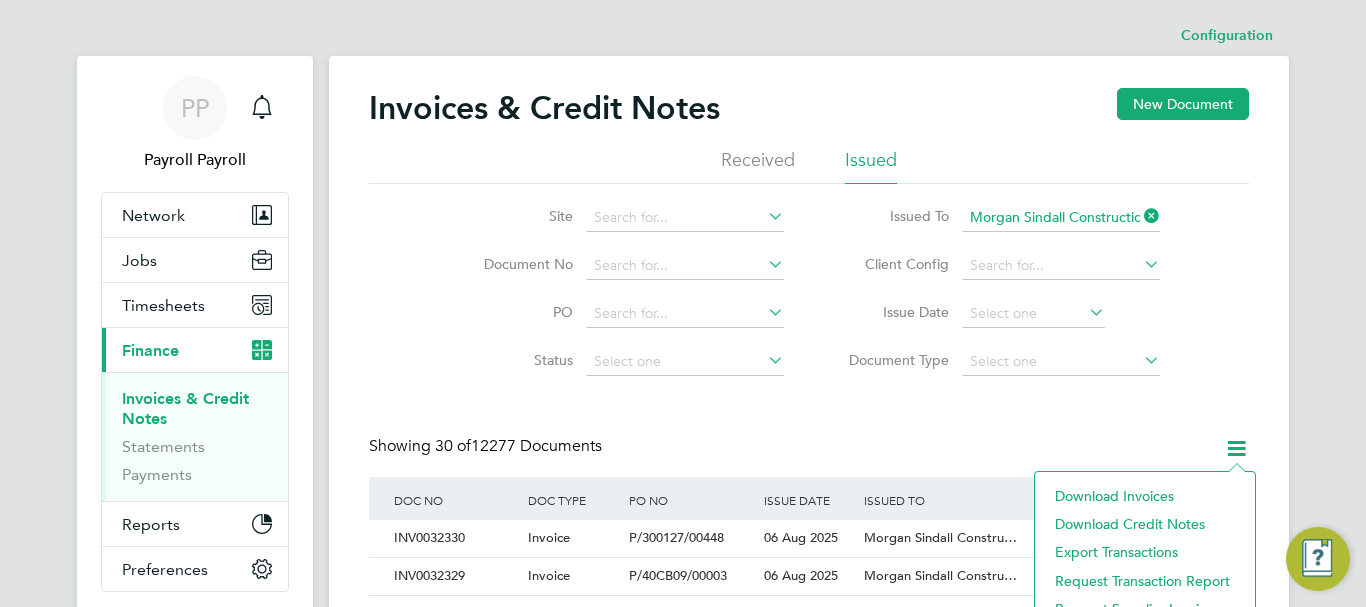 click on "Download credit notes" 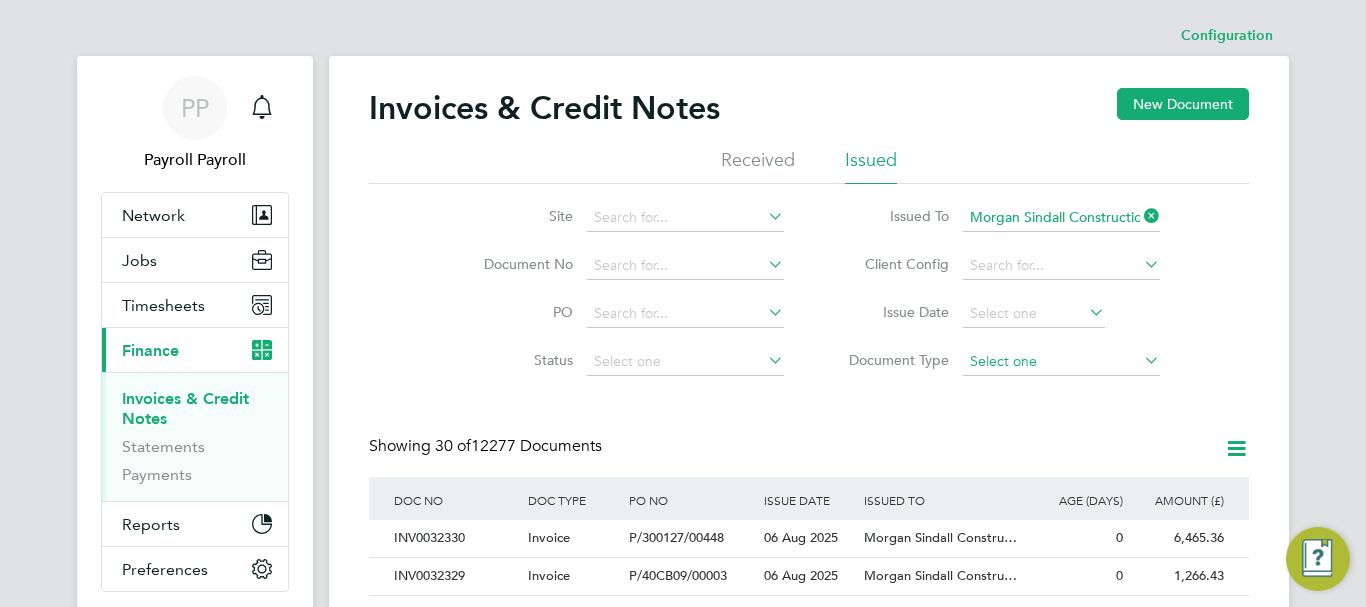 click 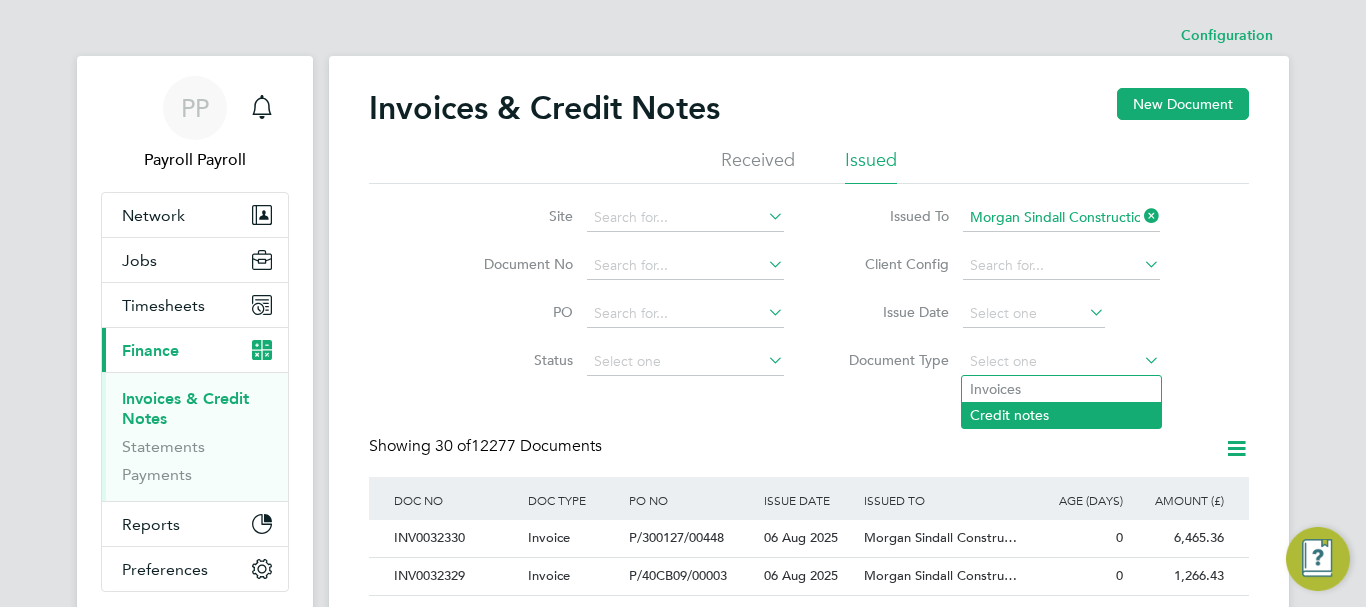 click on "Credit notes" 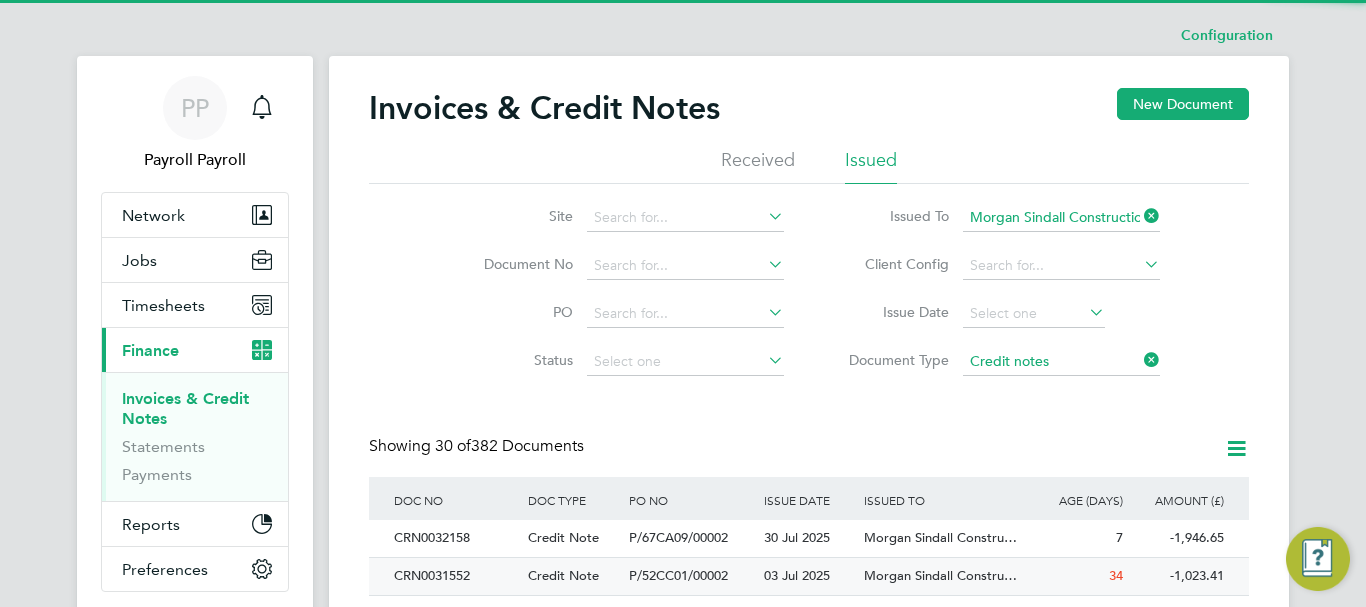 scroll, scrollTop: 10, scrollLeft: 10, axis: both 